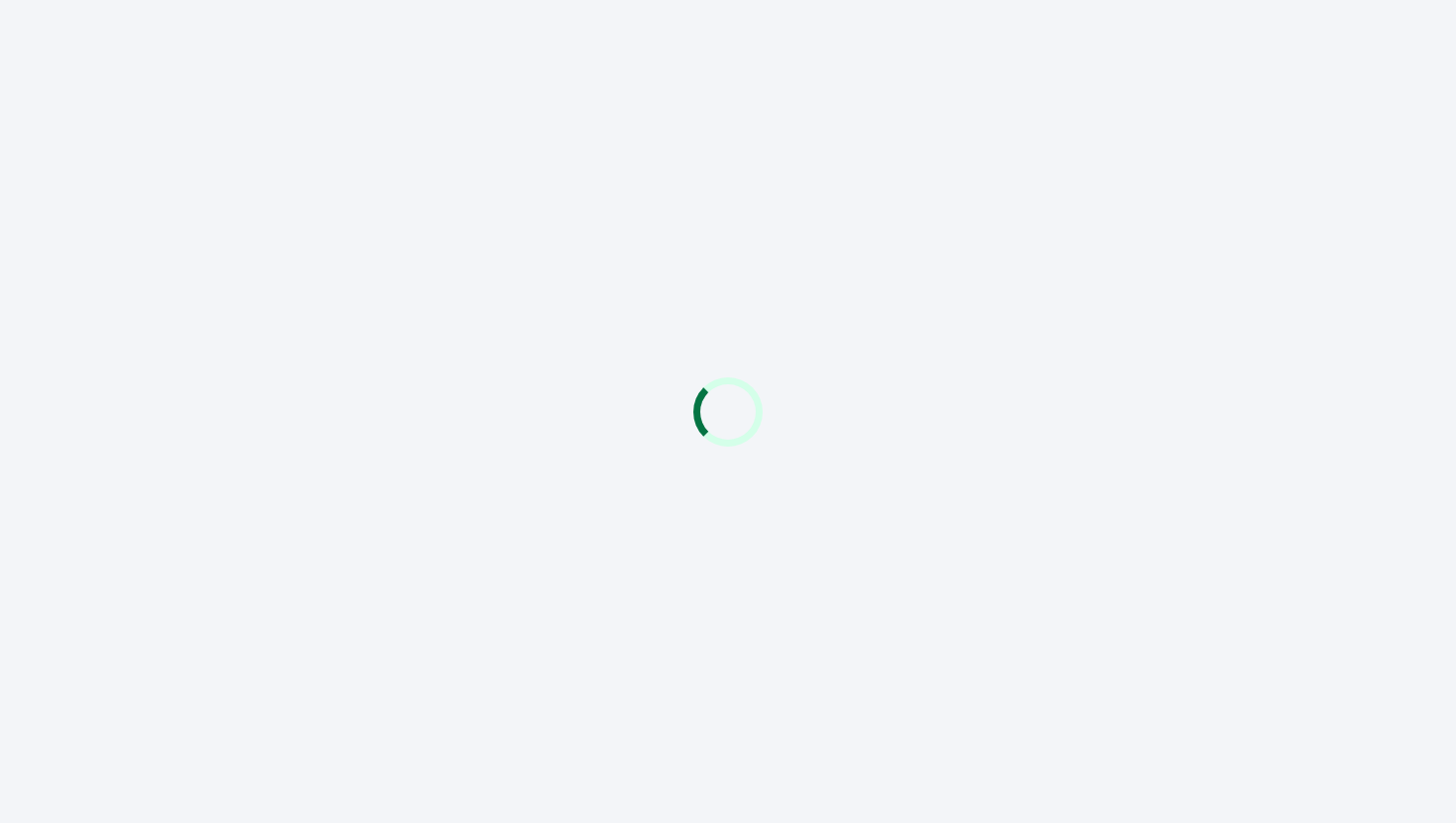 scroll, scrollTop: 0, scrollLeft: 0, axis: both 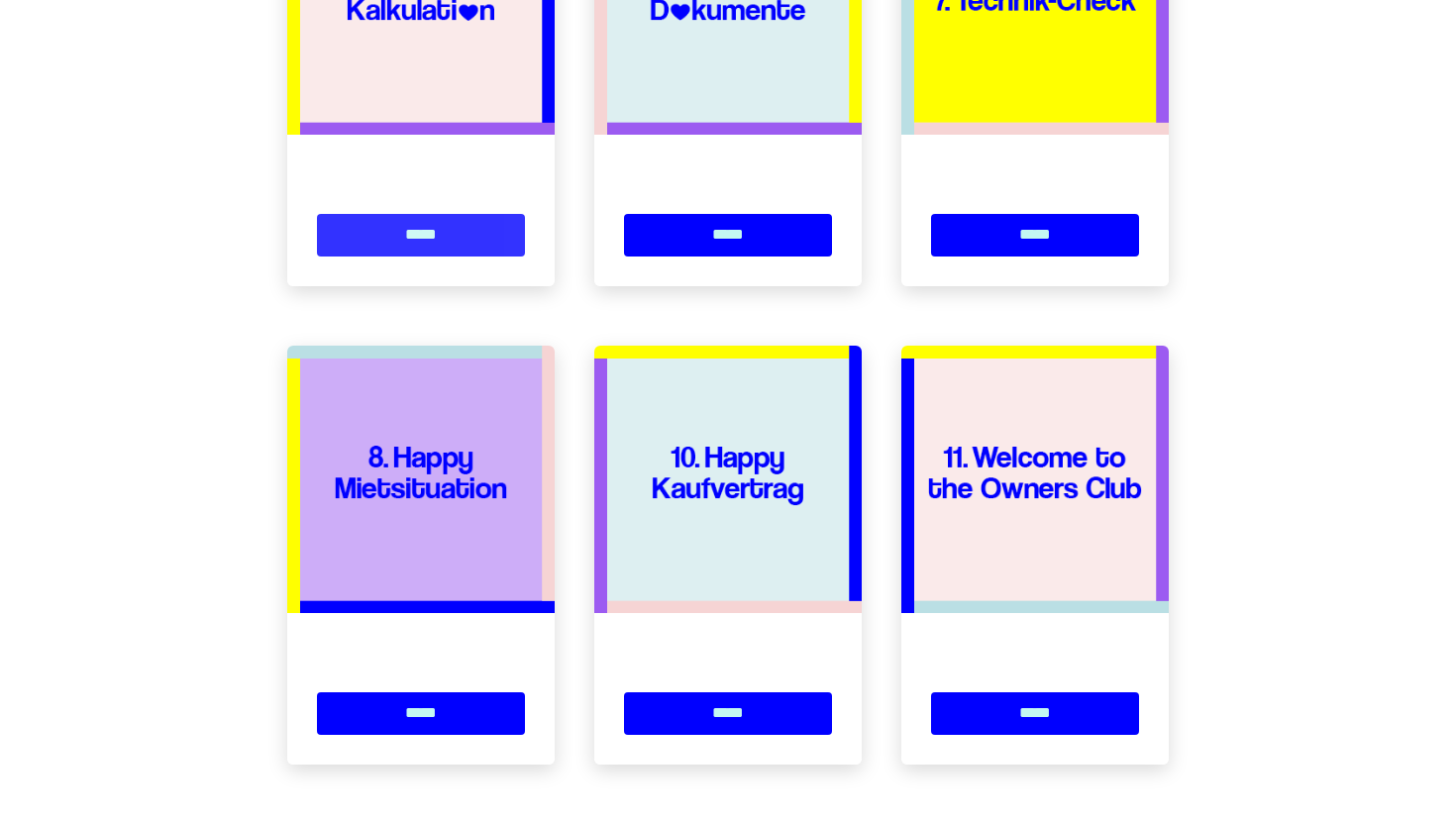 click on "*****" at bounding box center [421, 235] 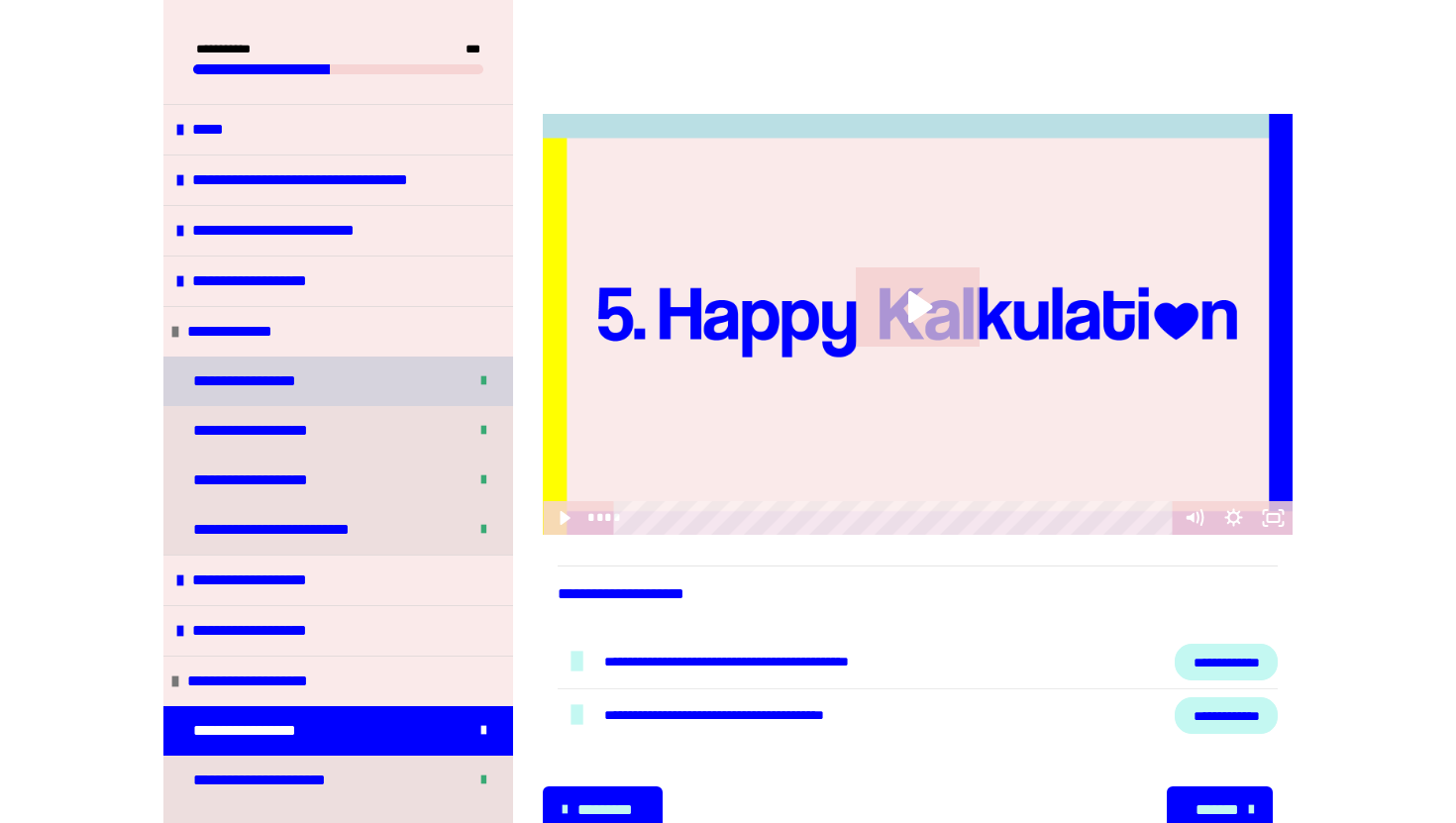 scroll, scrollTop: 243, scrollLeft: 0, axis: vertical 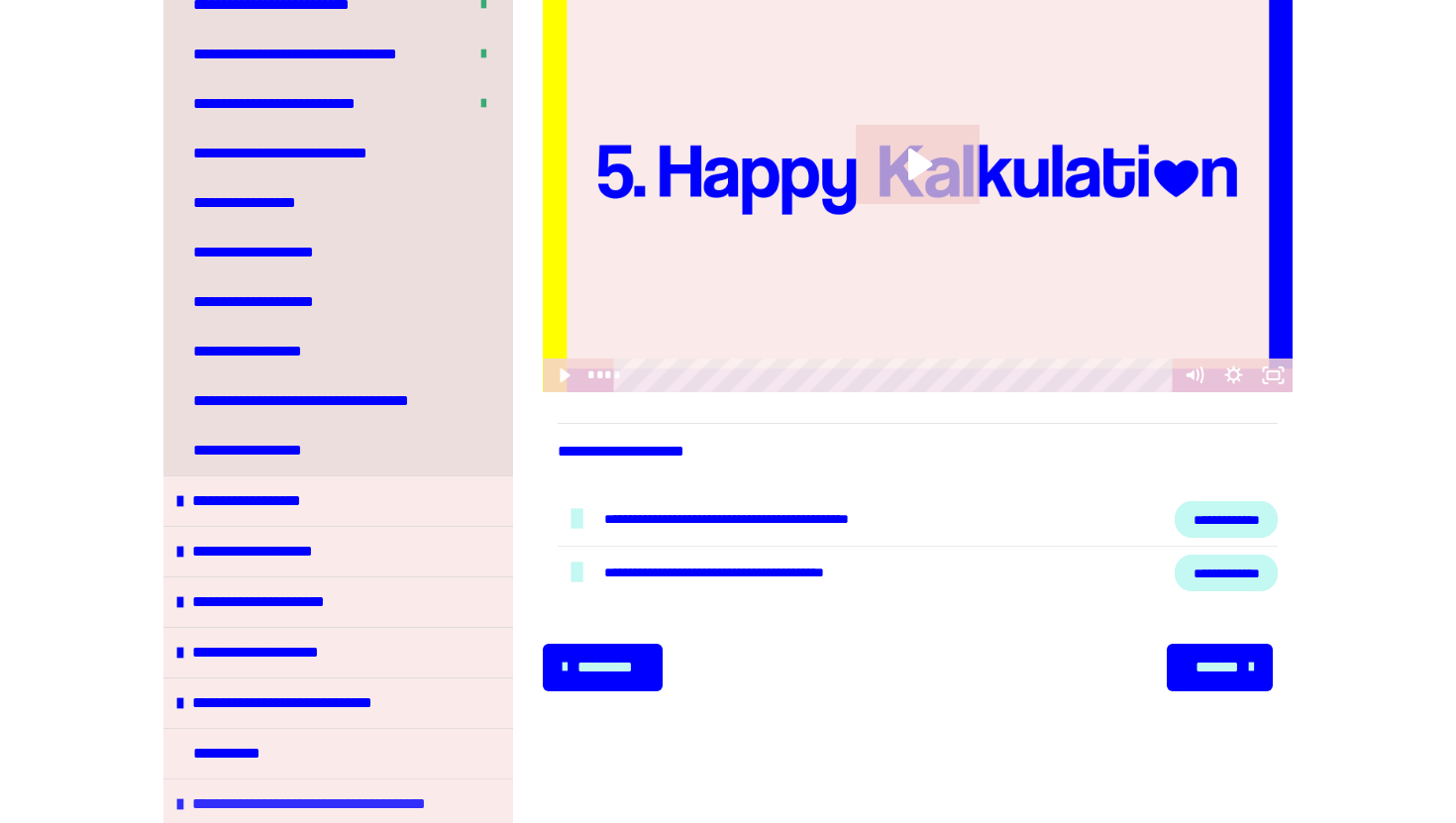 click on "**********" at bounding box center [329, 804] 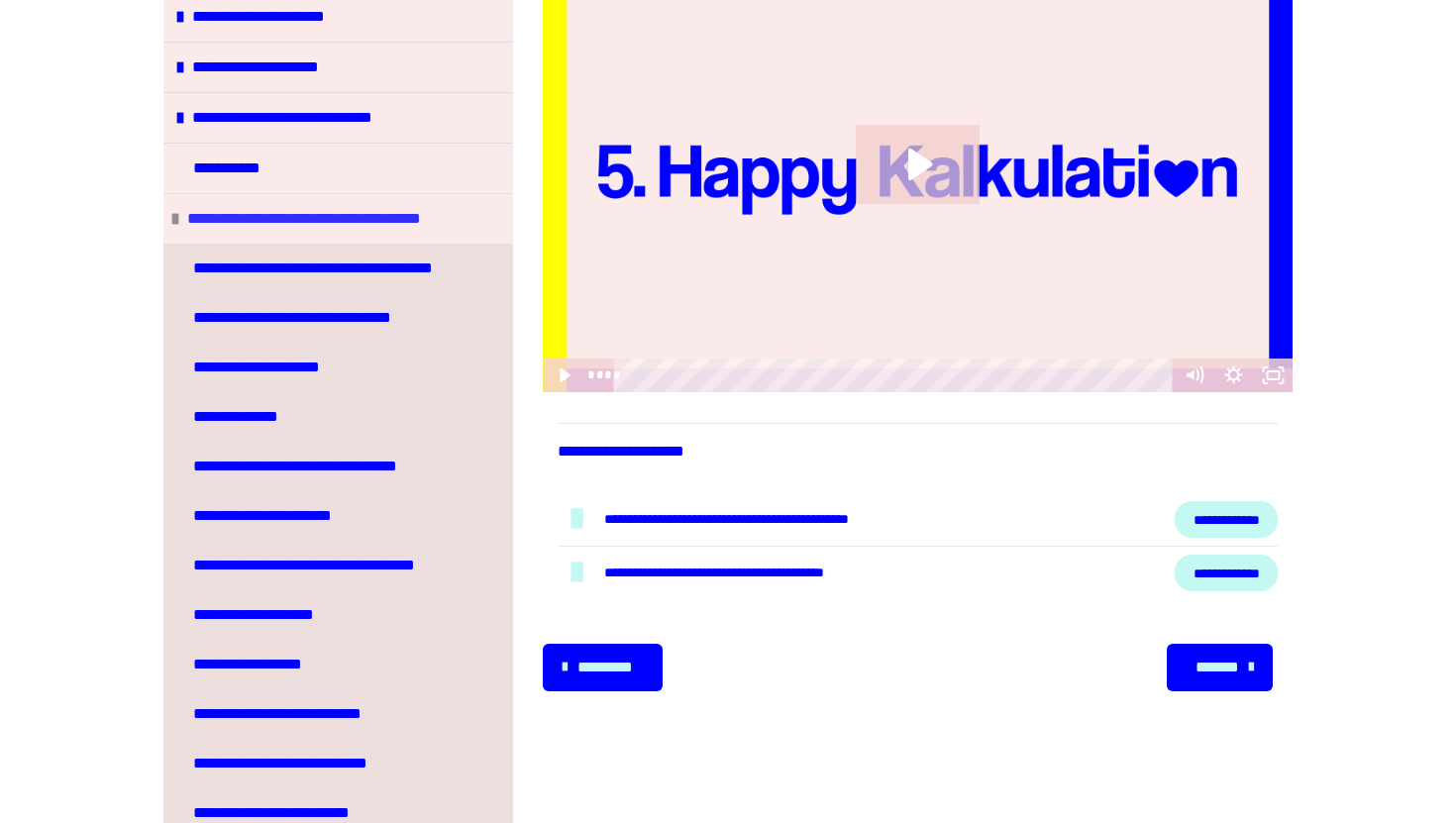 scroll, scrollTop: 1464, scrollLeft: 0, axis: vertical 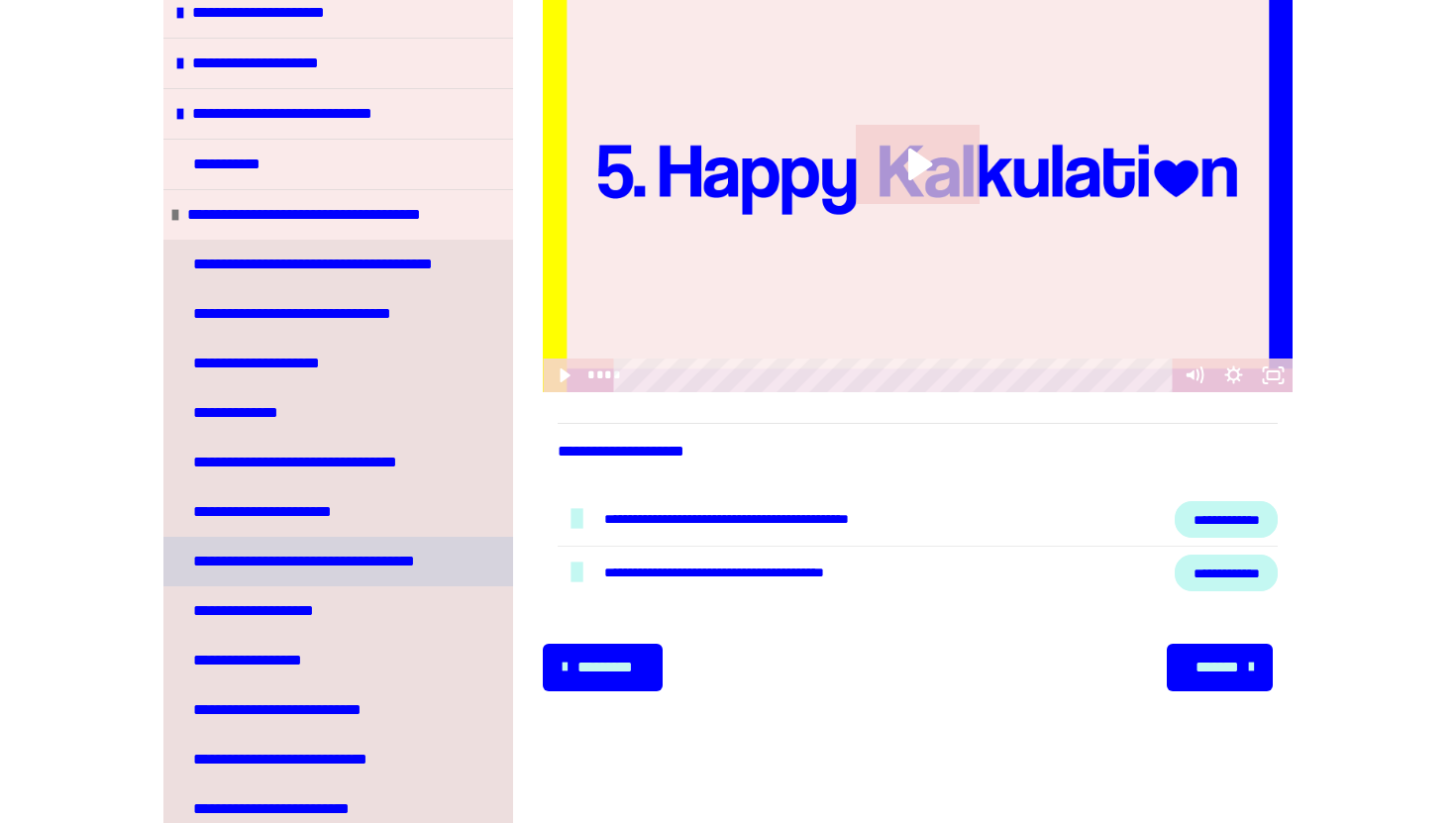click on "**********" at bounding box center (314, 562) 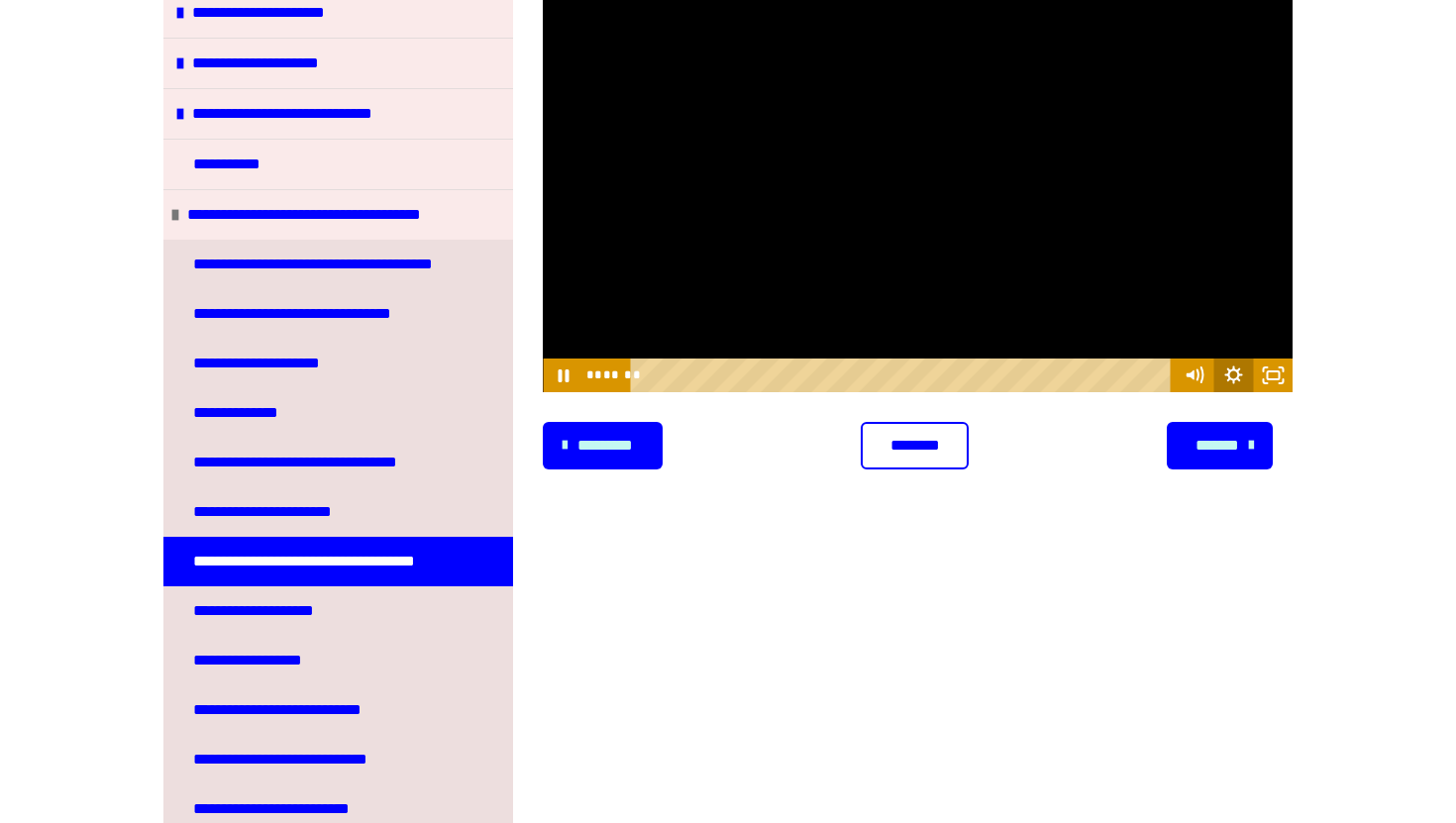 click 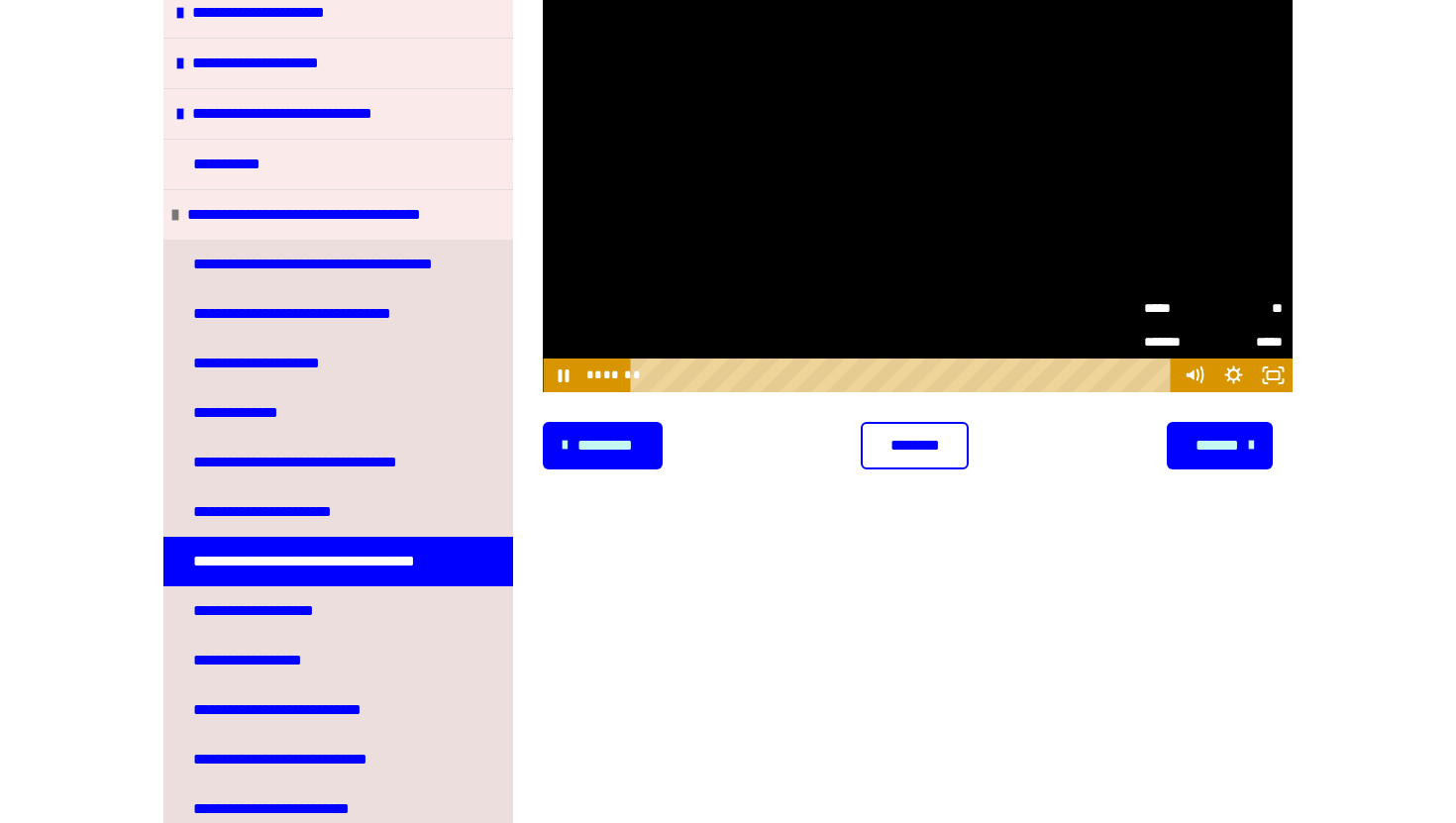 click on "**" at bounding box center [1248, 308] 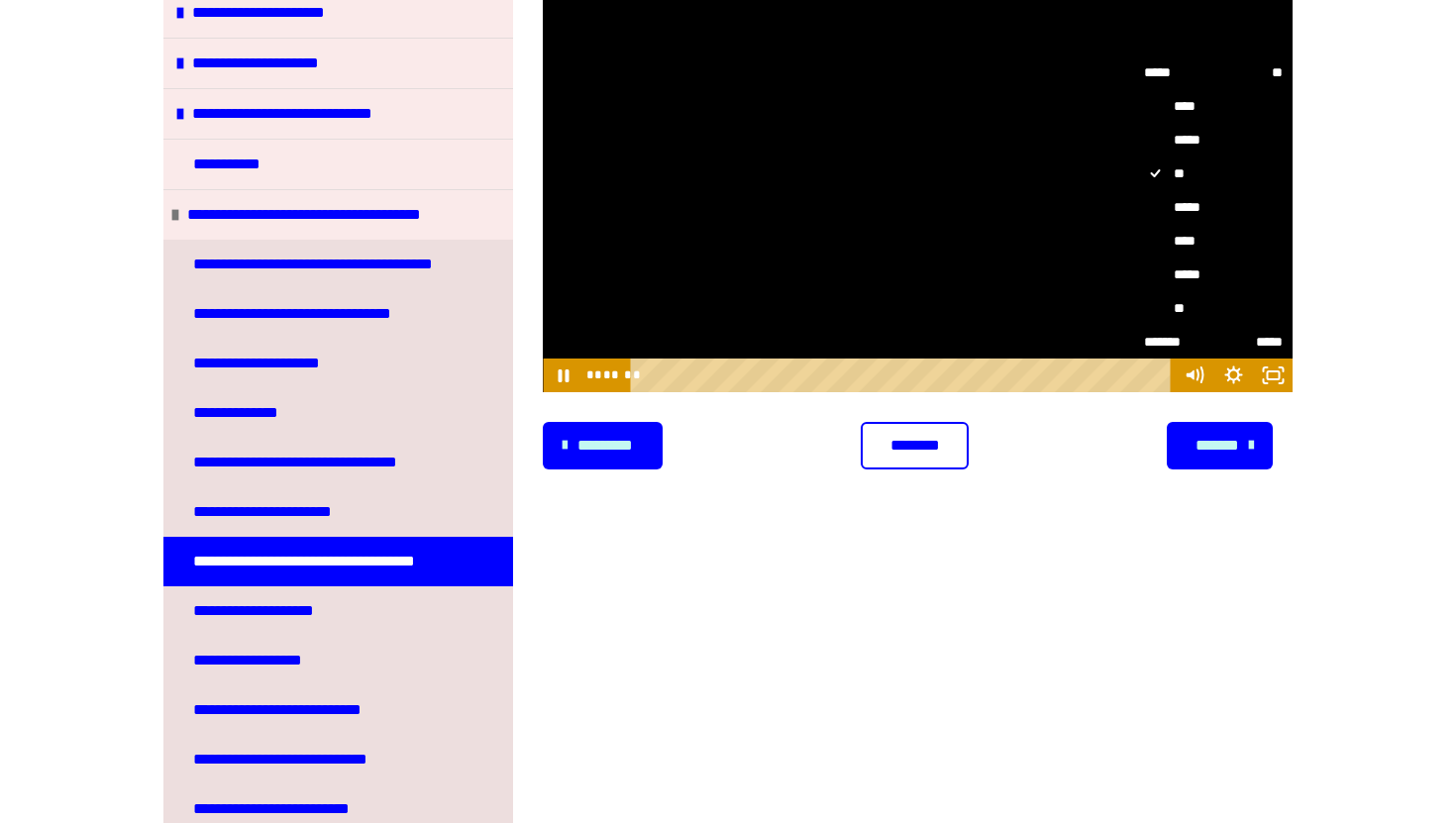click on "*****" at bounding box center (1213, 207) 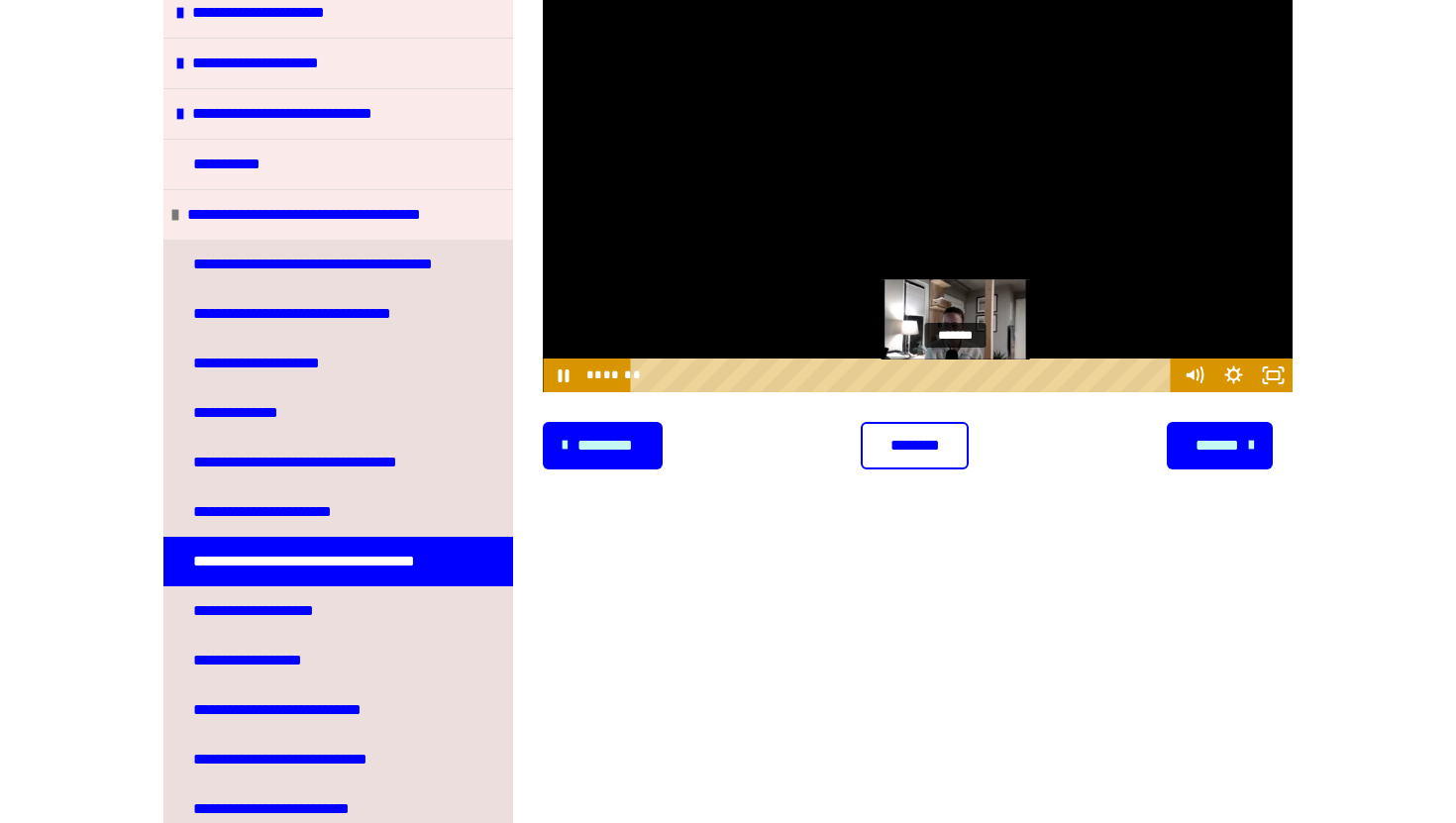 click on "*******" at bounding box center (903, 375) 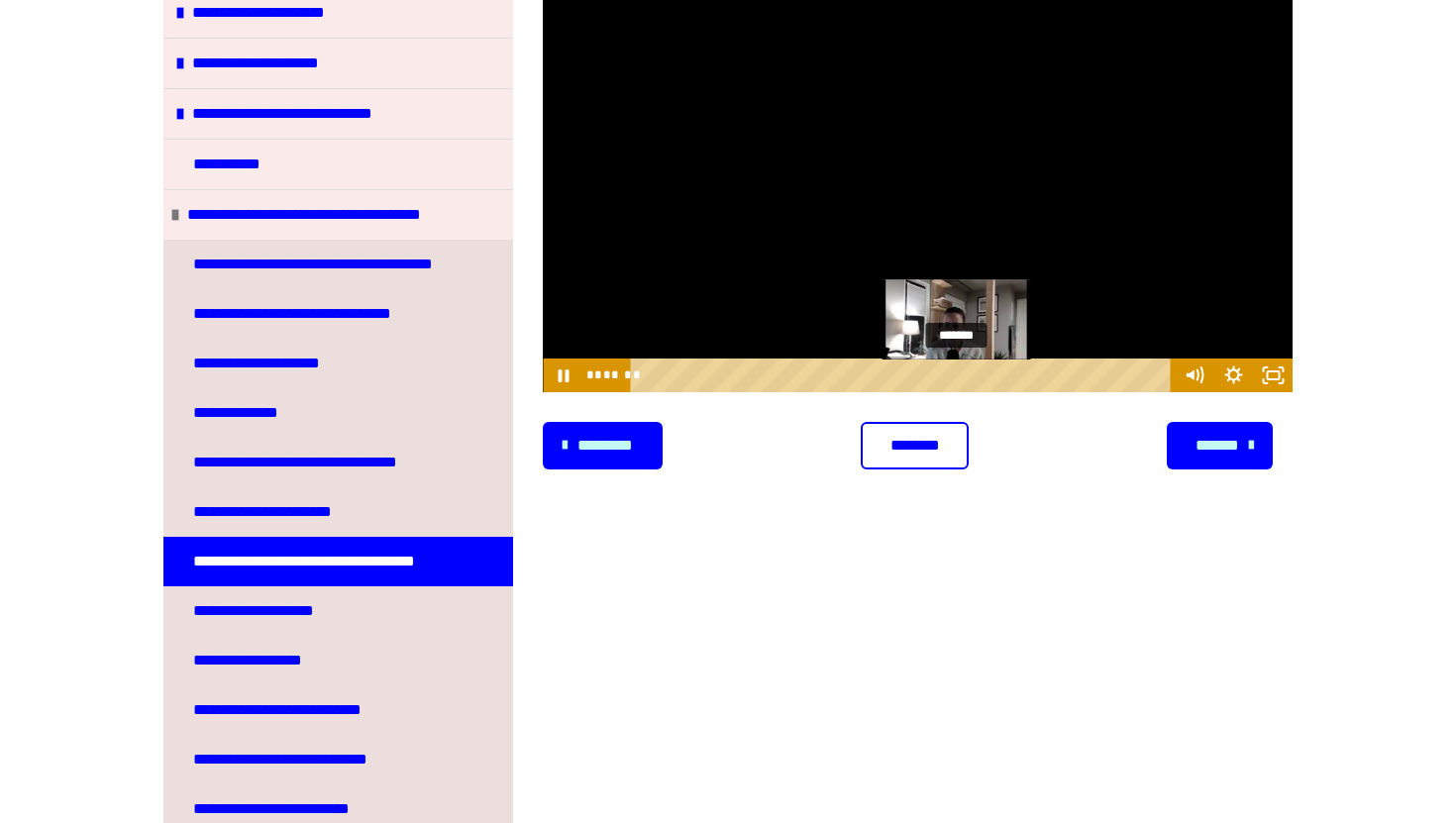 click at bounding box center [955, 375] 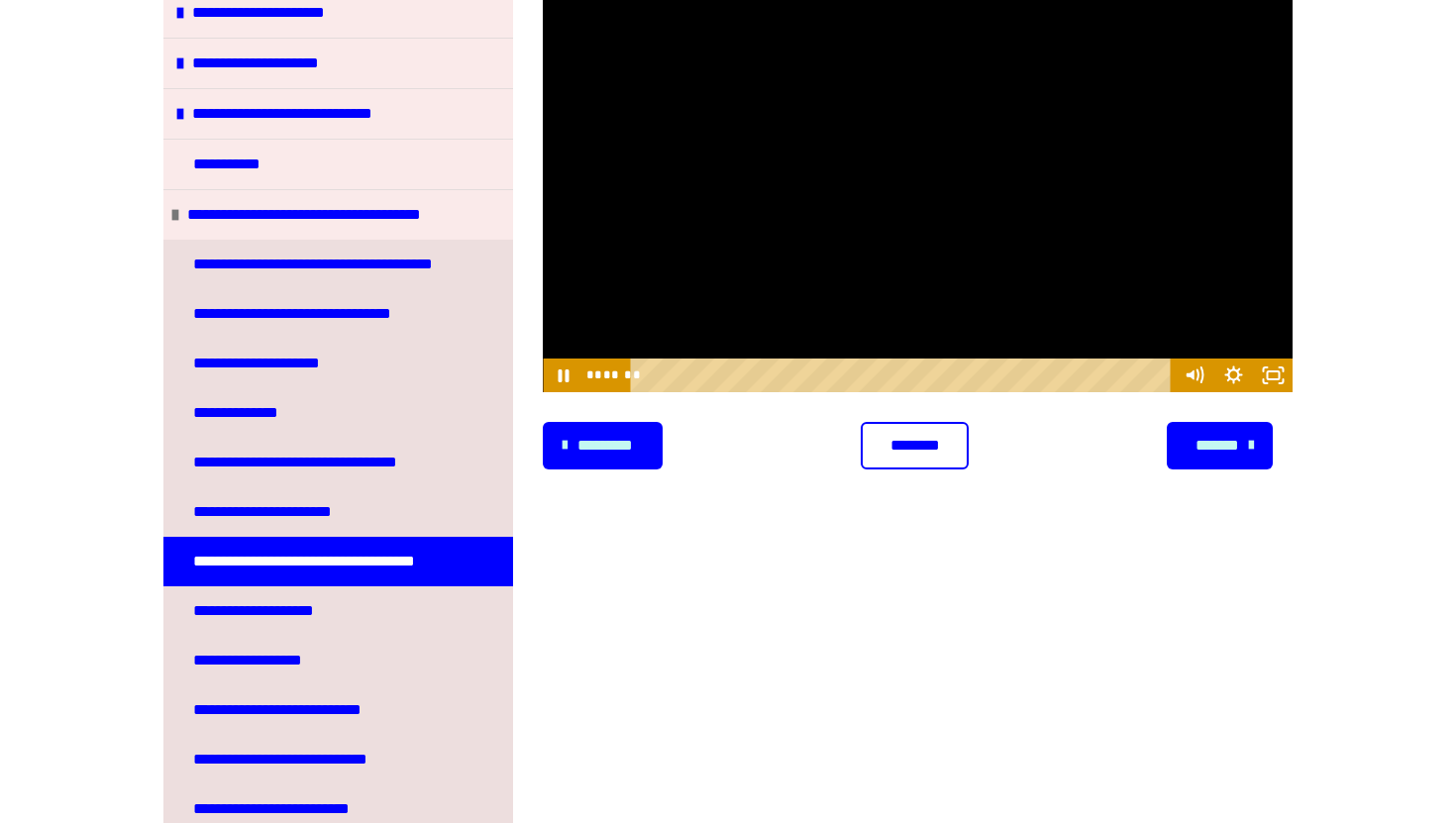 click at bounding box center [917, 191] 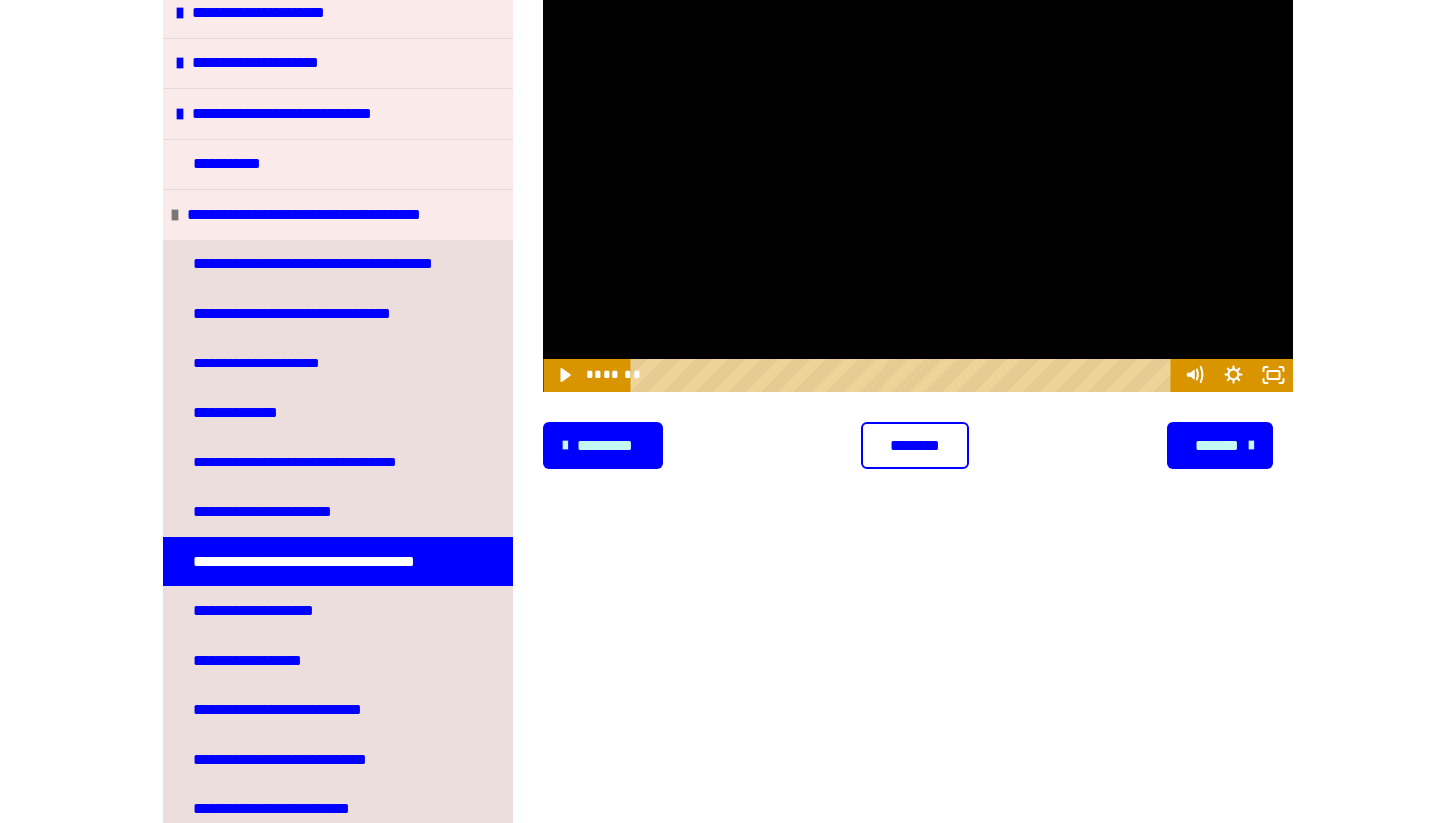 click at bounding box center (917, 191) 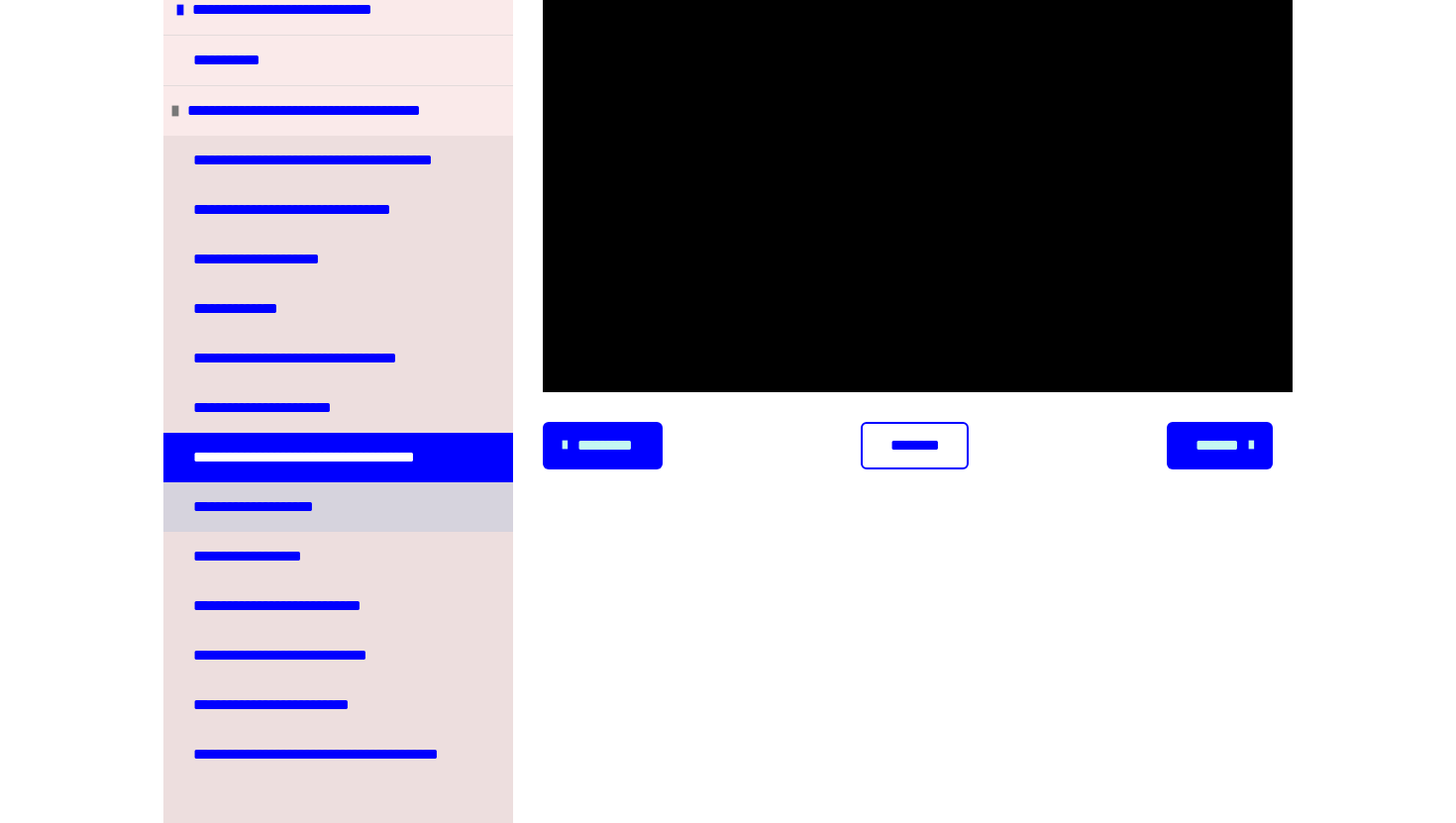 scroll, scrollTop: 1615, scrollLeft: 0, axis: vertical 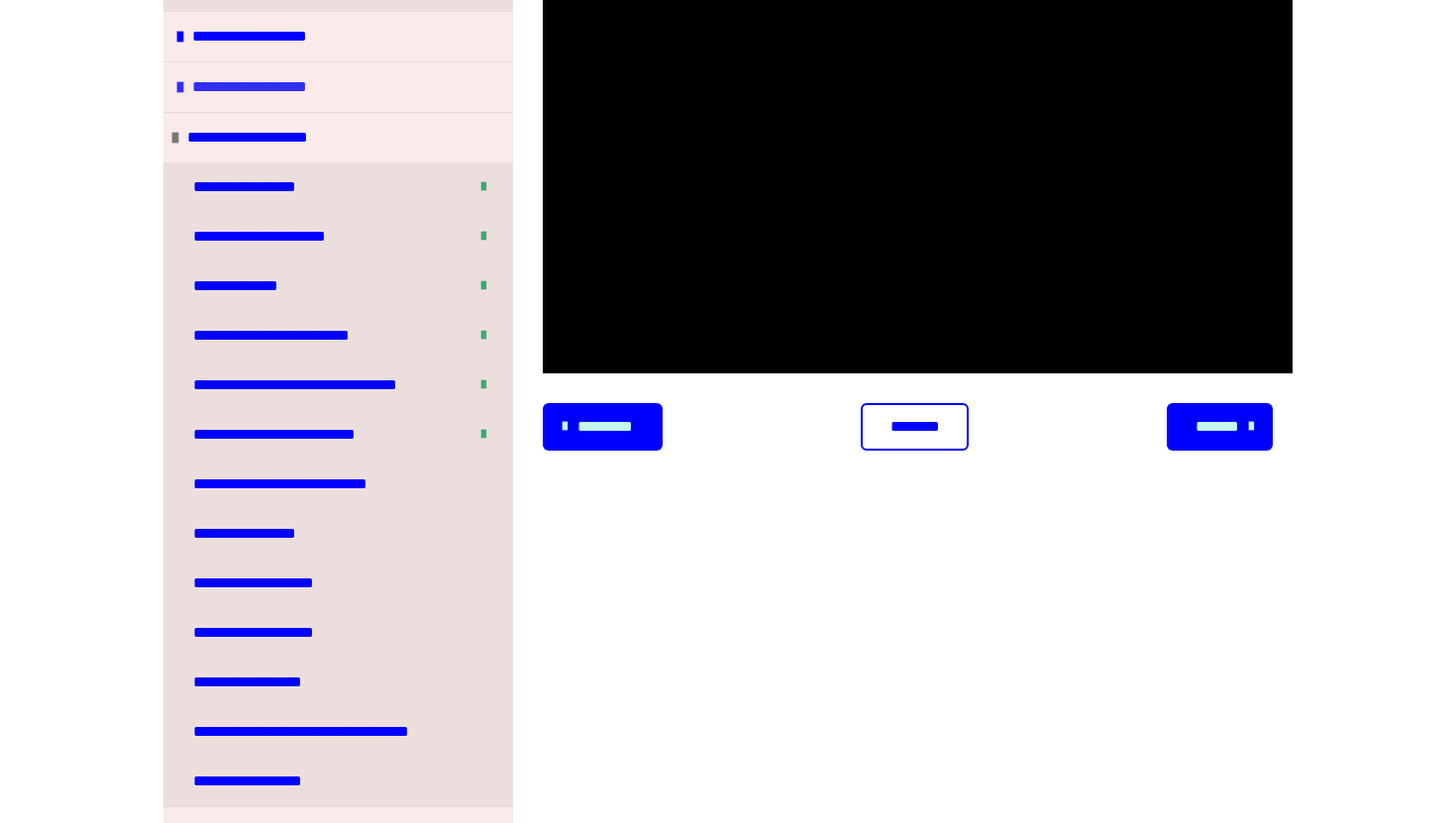 click at bounding box center (180, 87) 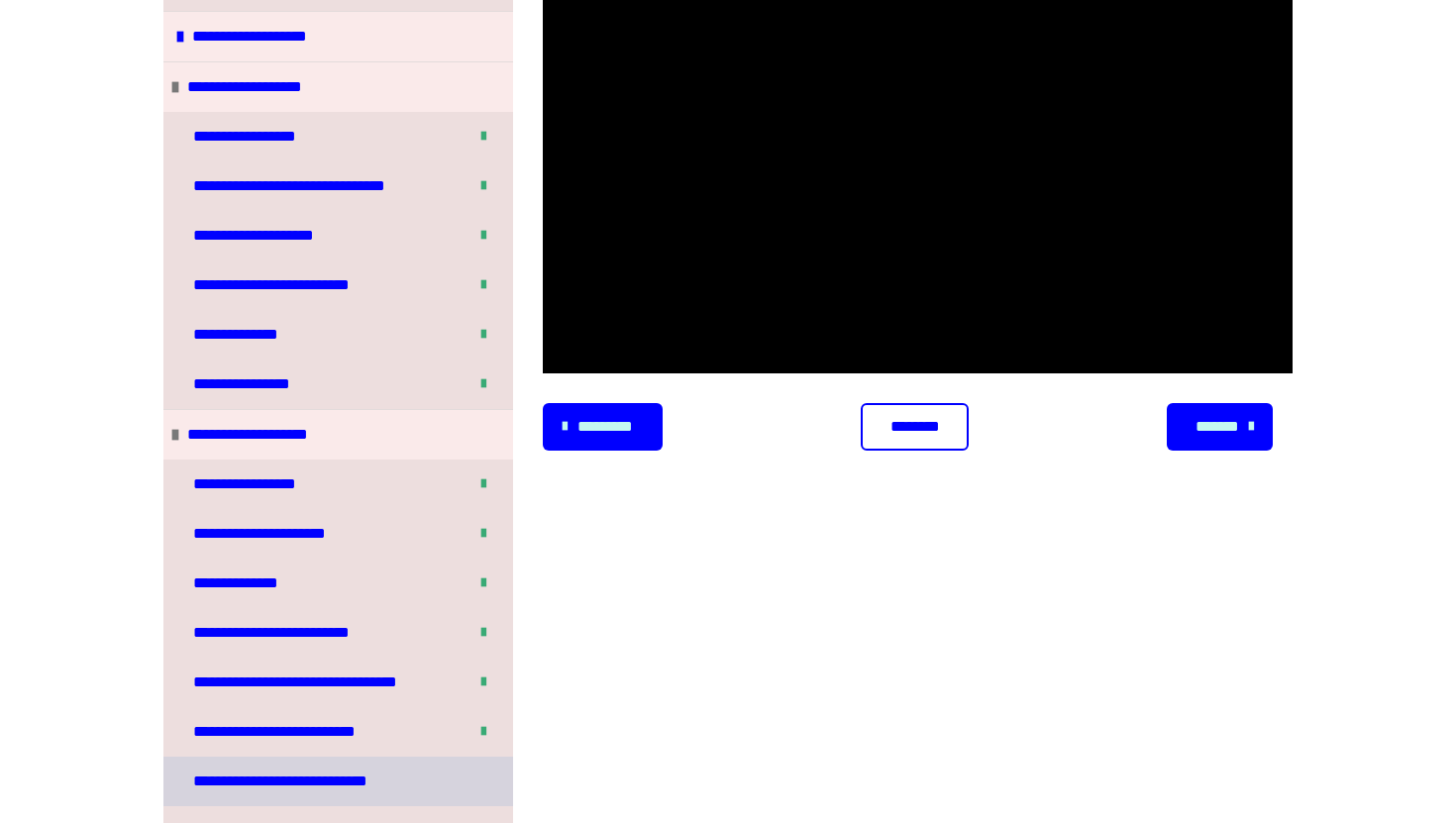 click on "**********" at bounding box center (290, 781) 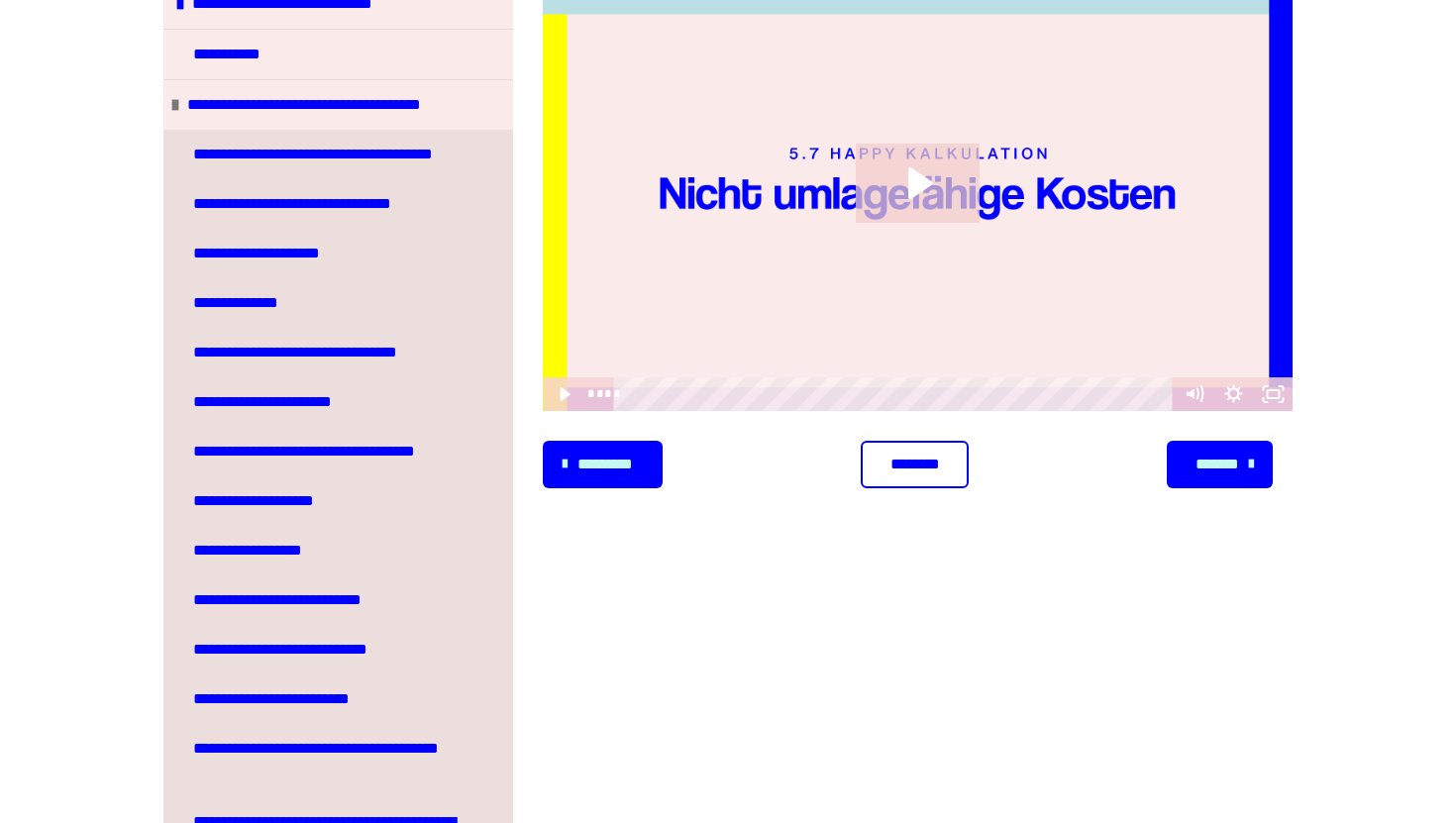 scroll, scrollTop: 1912, scrollLeft: 0, axis: vertical 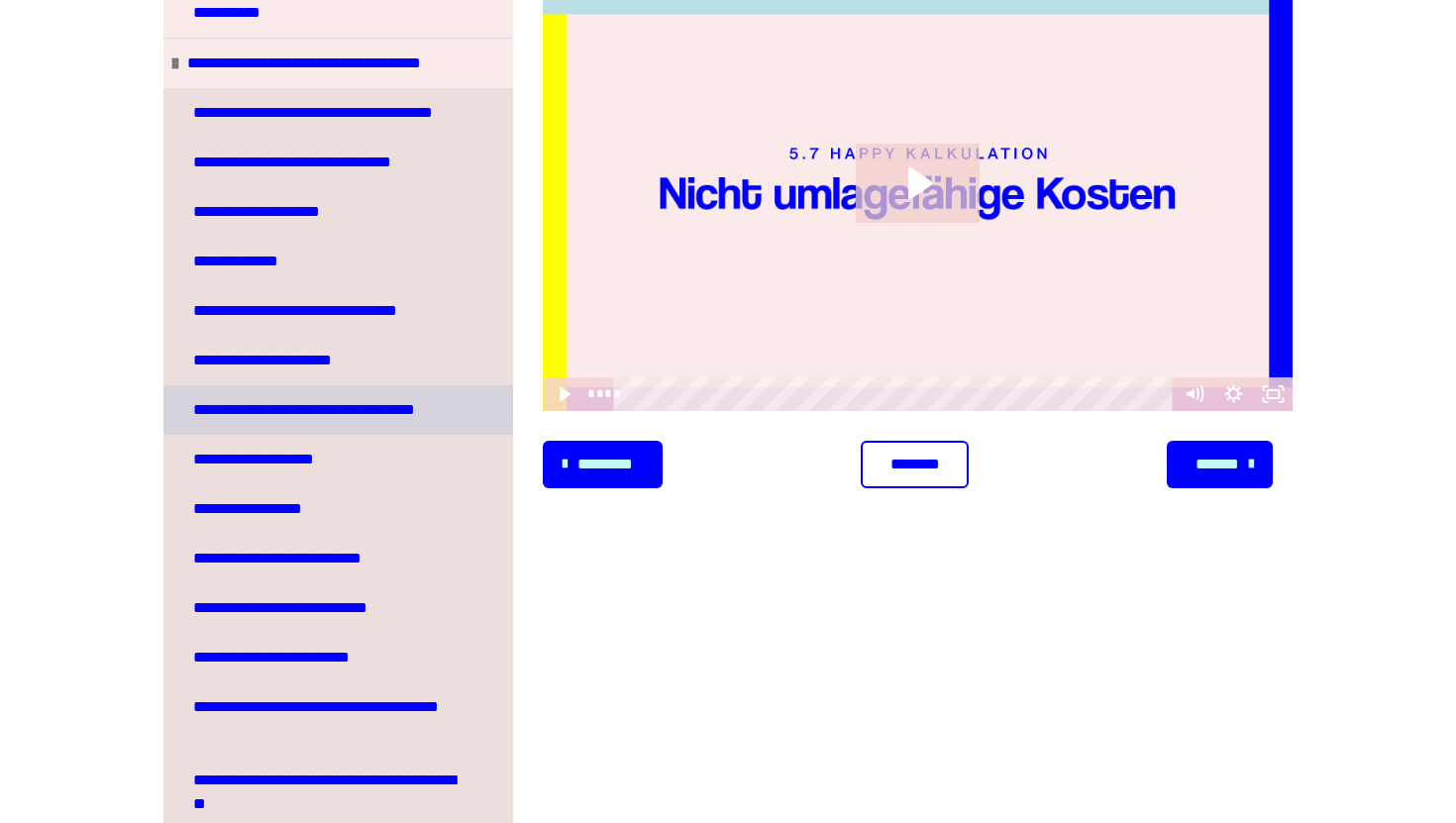 click on "**********" at bounding box center [338, 410] 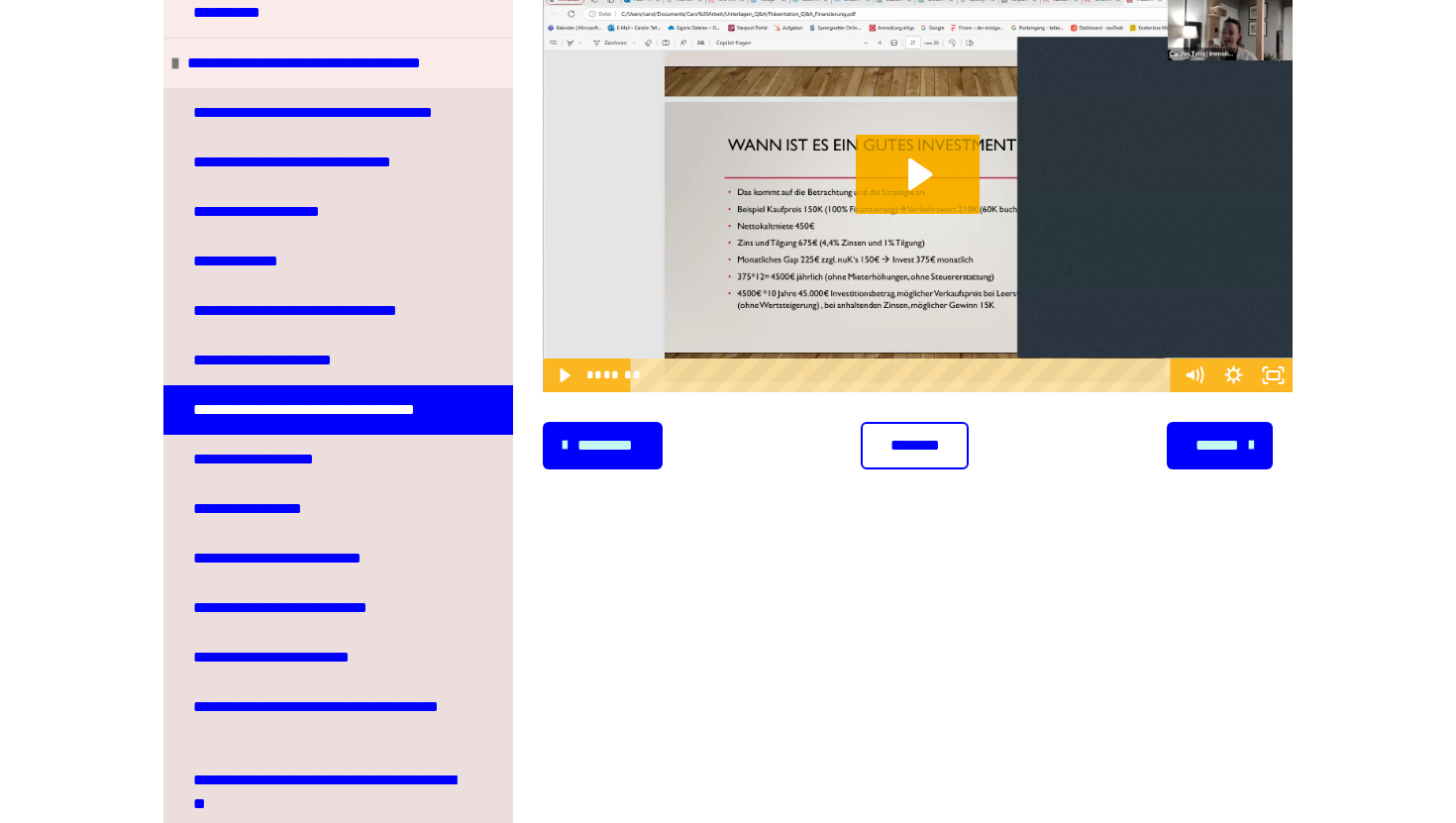 click at bounding box center (917, 191) 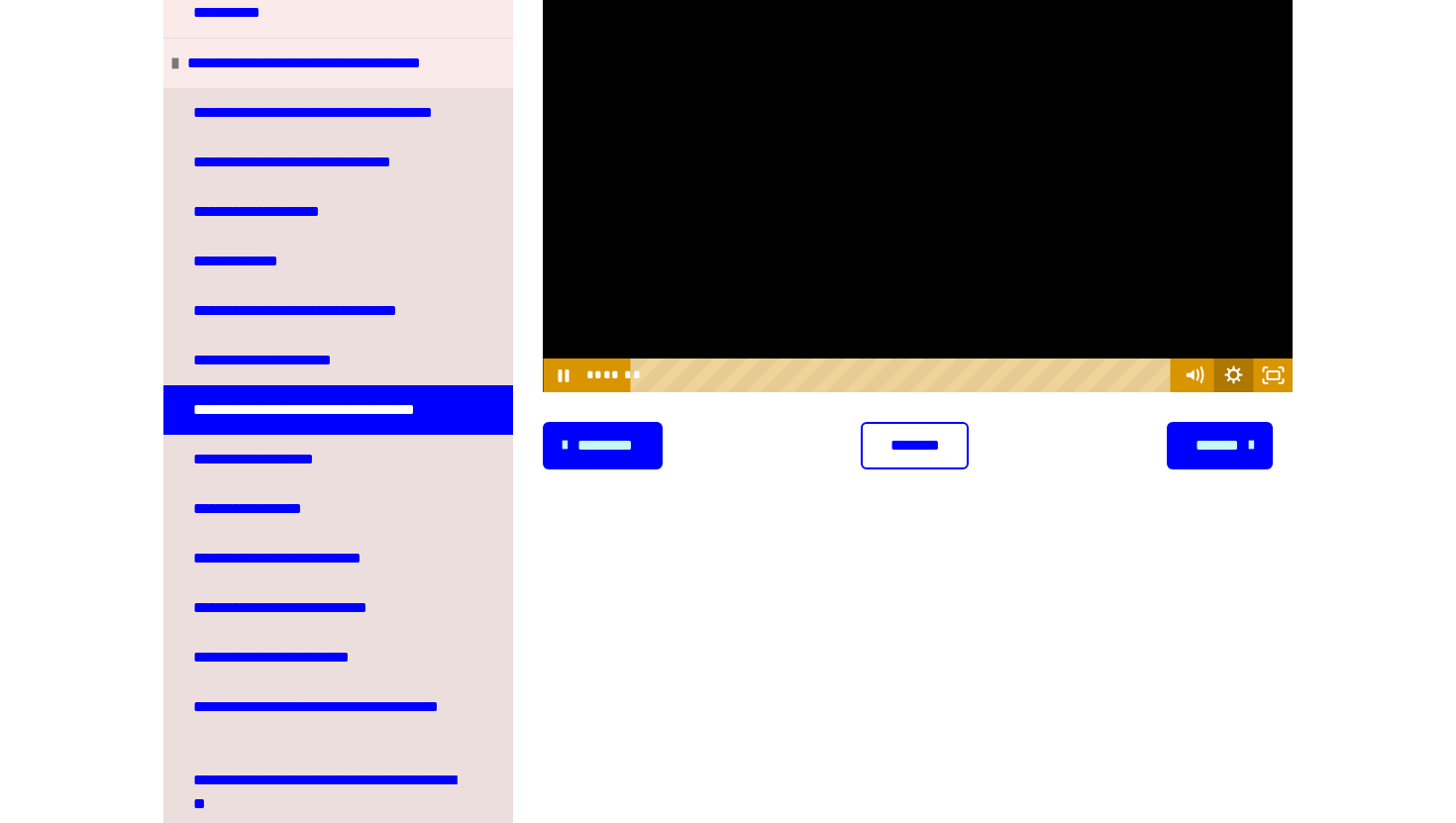 click 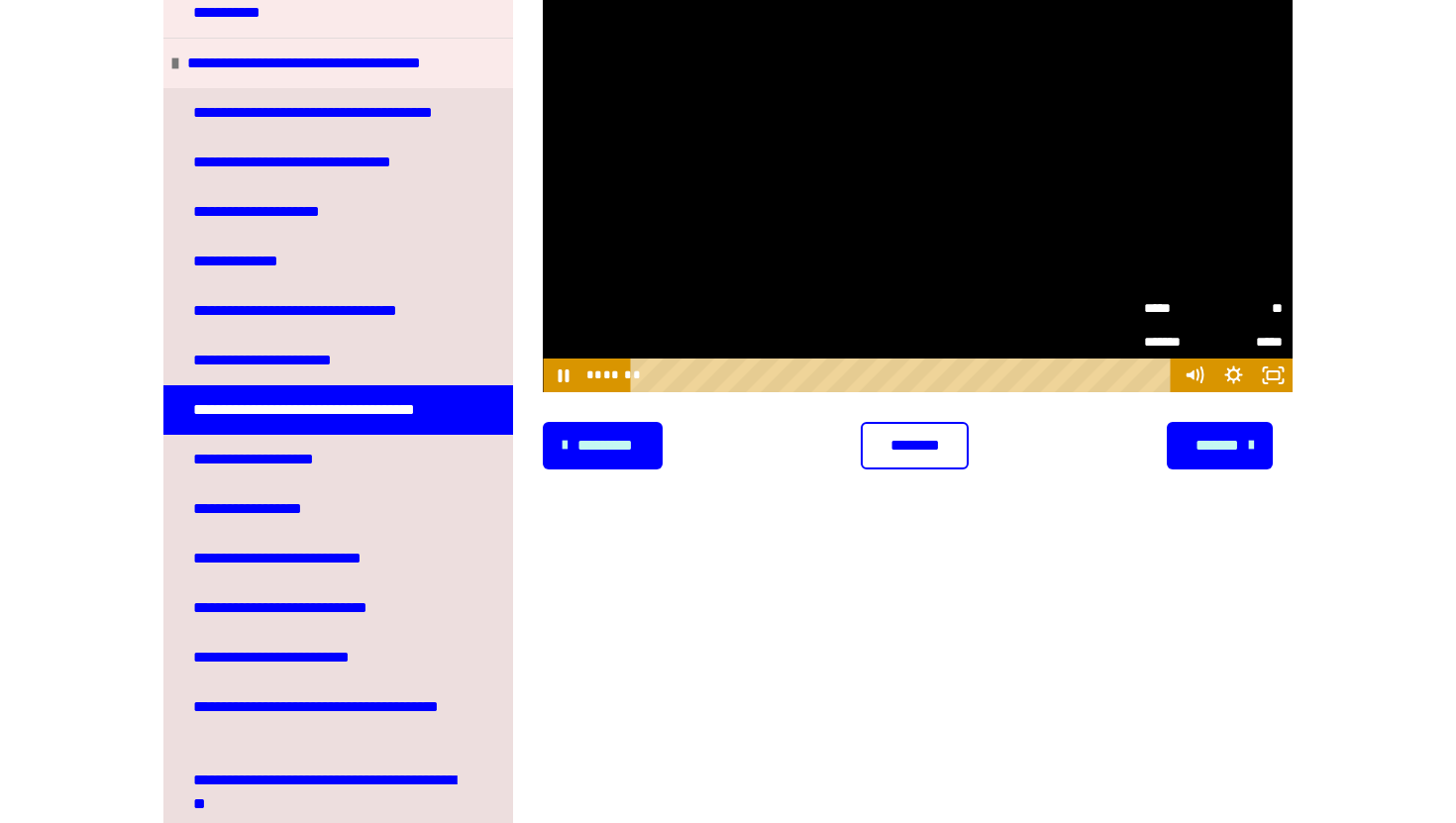 click on "**" at bounding box center (1248, 304) 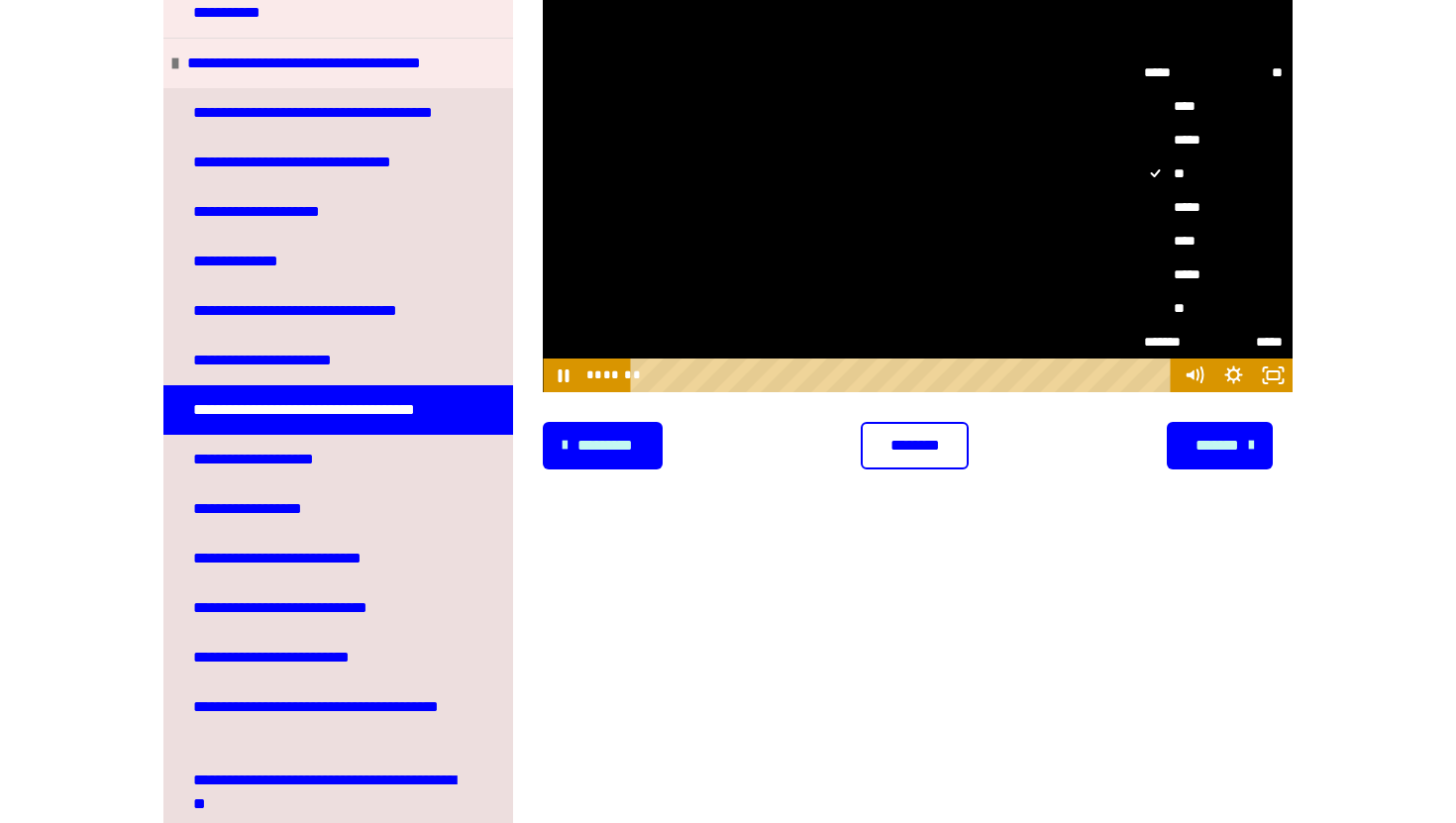 click on "*****" at bounding box center [1213, 207] 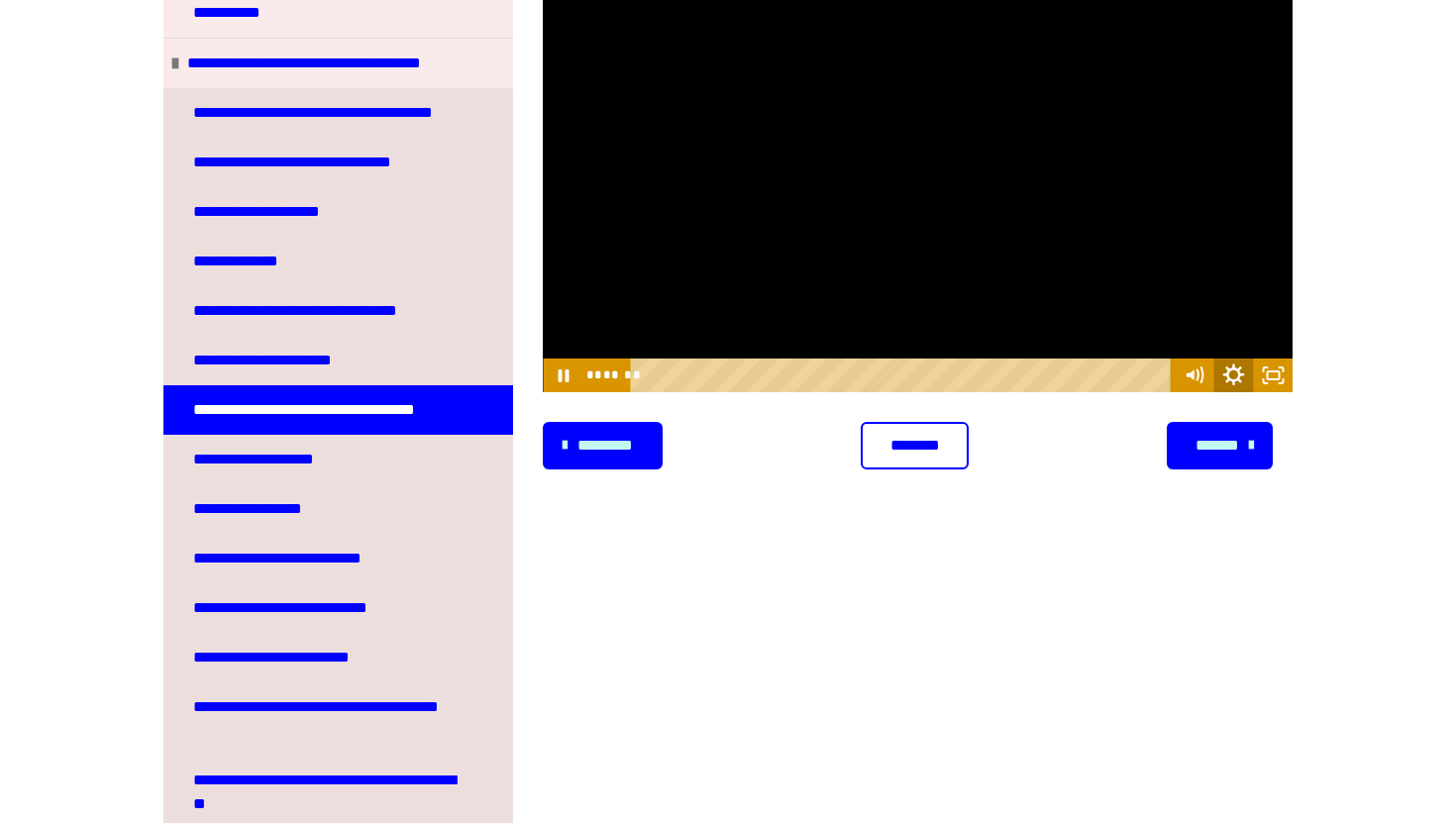 click 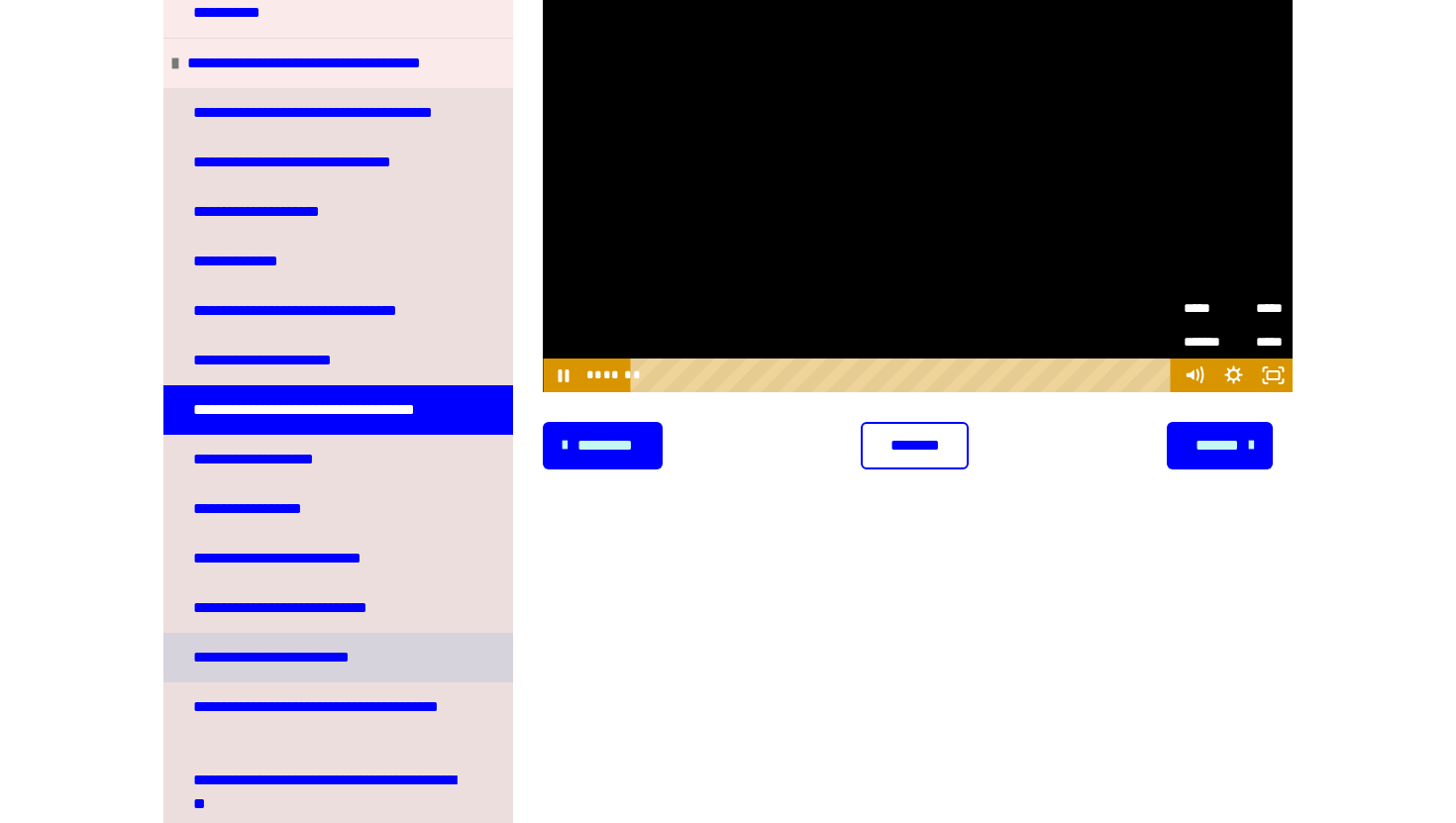 scroll, scrollTop: 243, scrollLeft: 0, axis: vertical 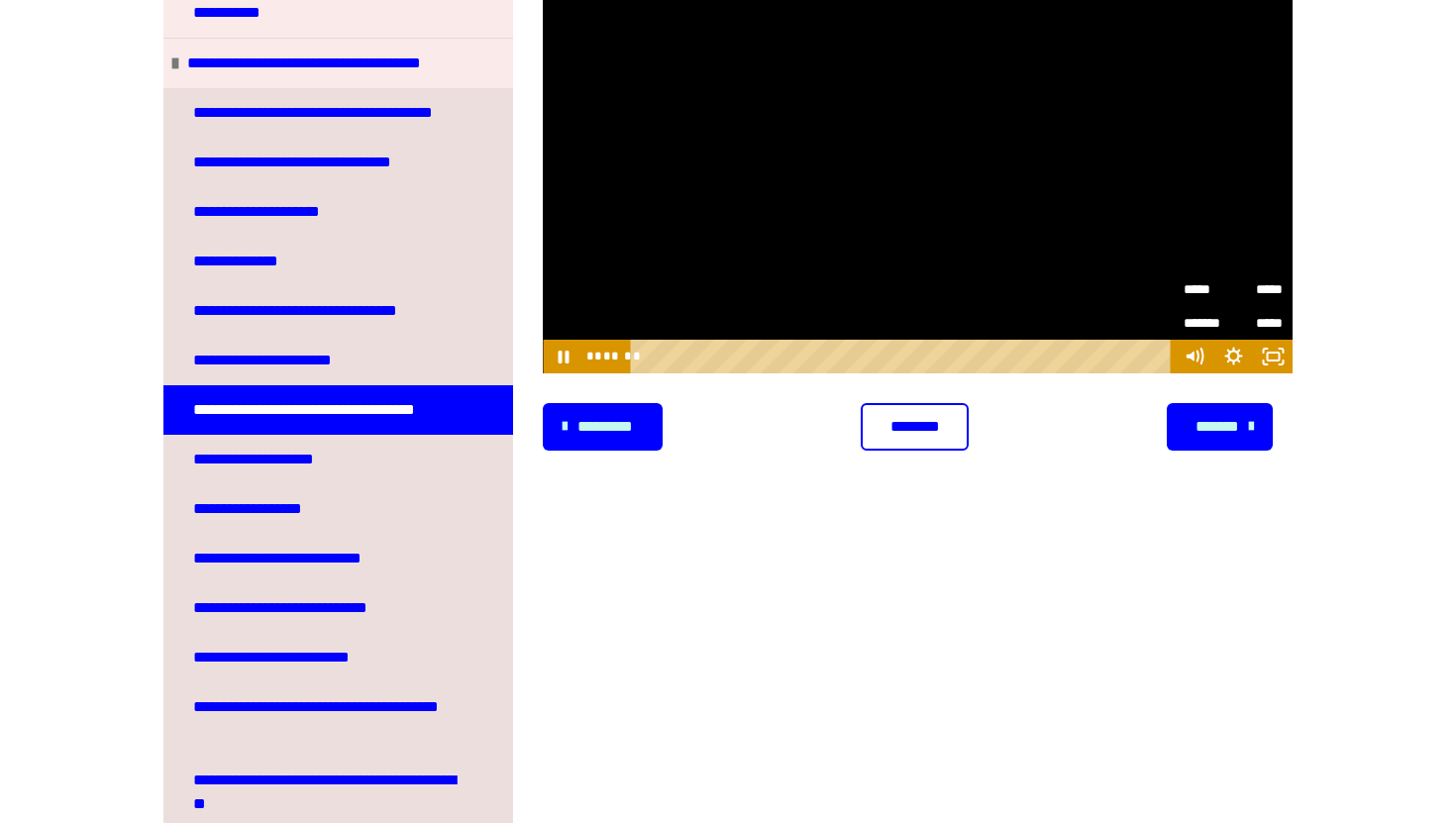 click on "*****" at bounding box center [1258, 282] 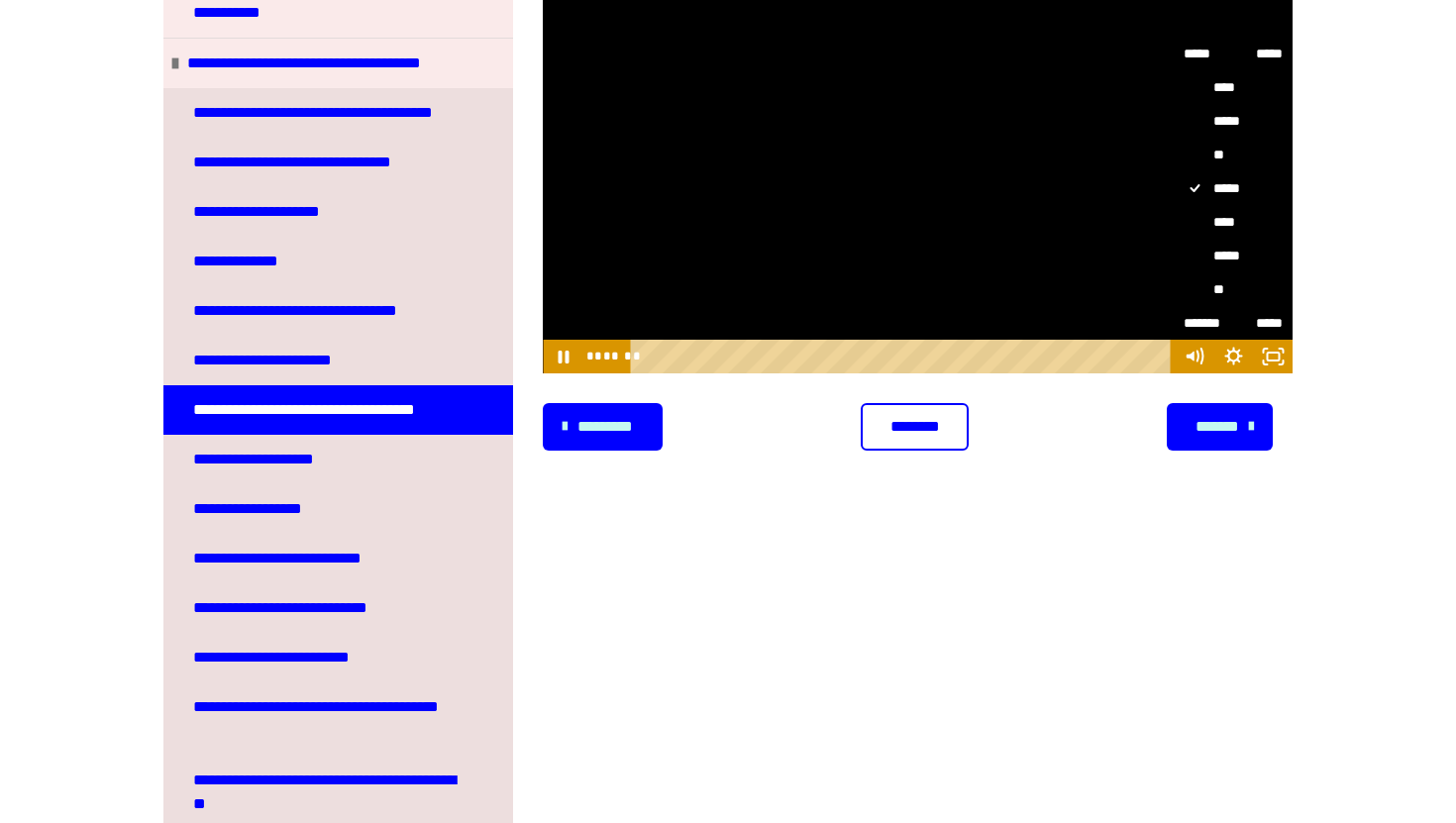 click on "****" at bounding box center (1233, 222) 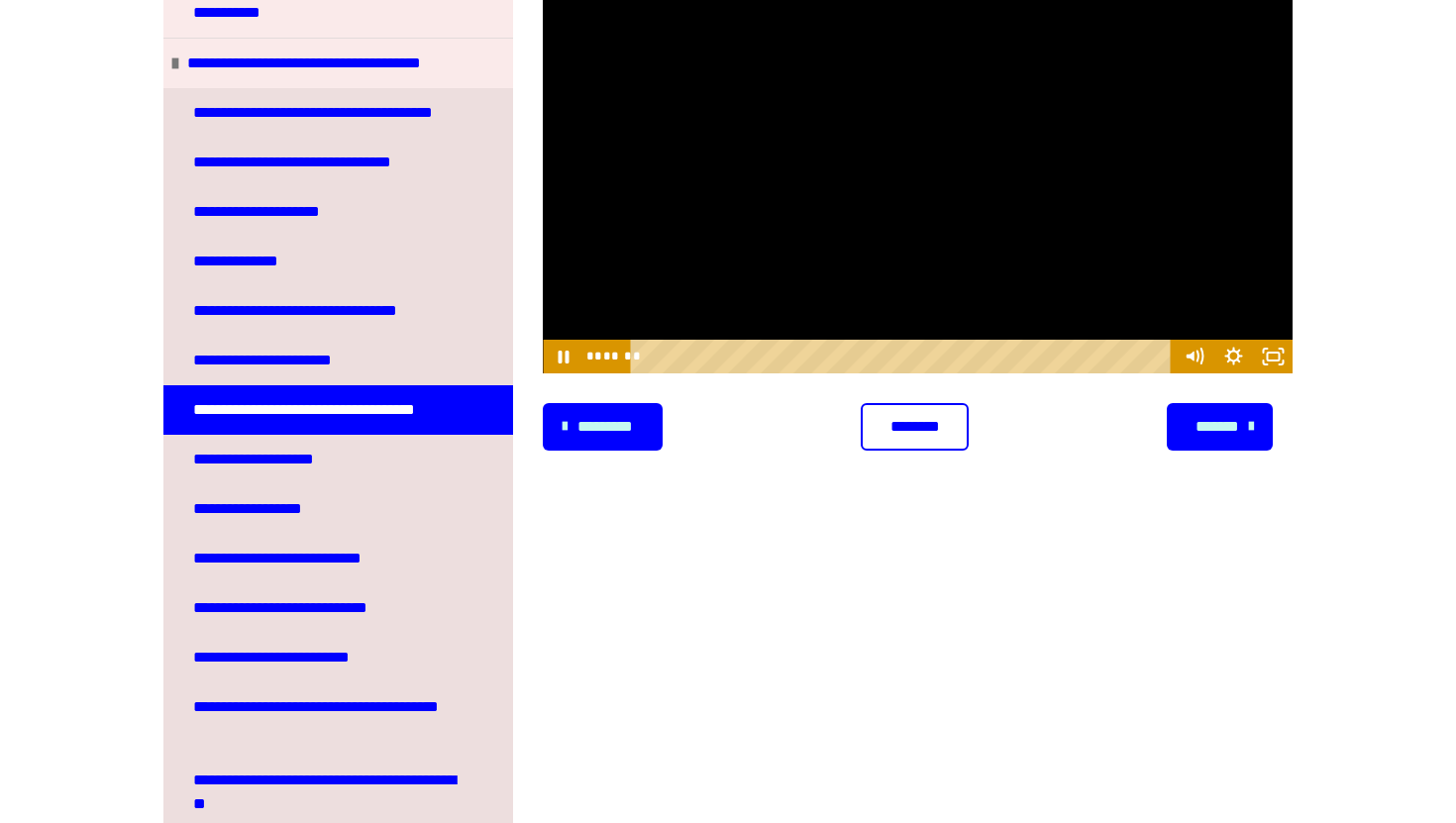 click at bounding box center (917, 172) 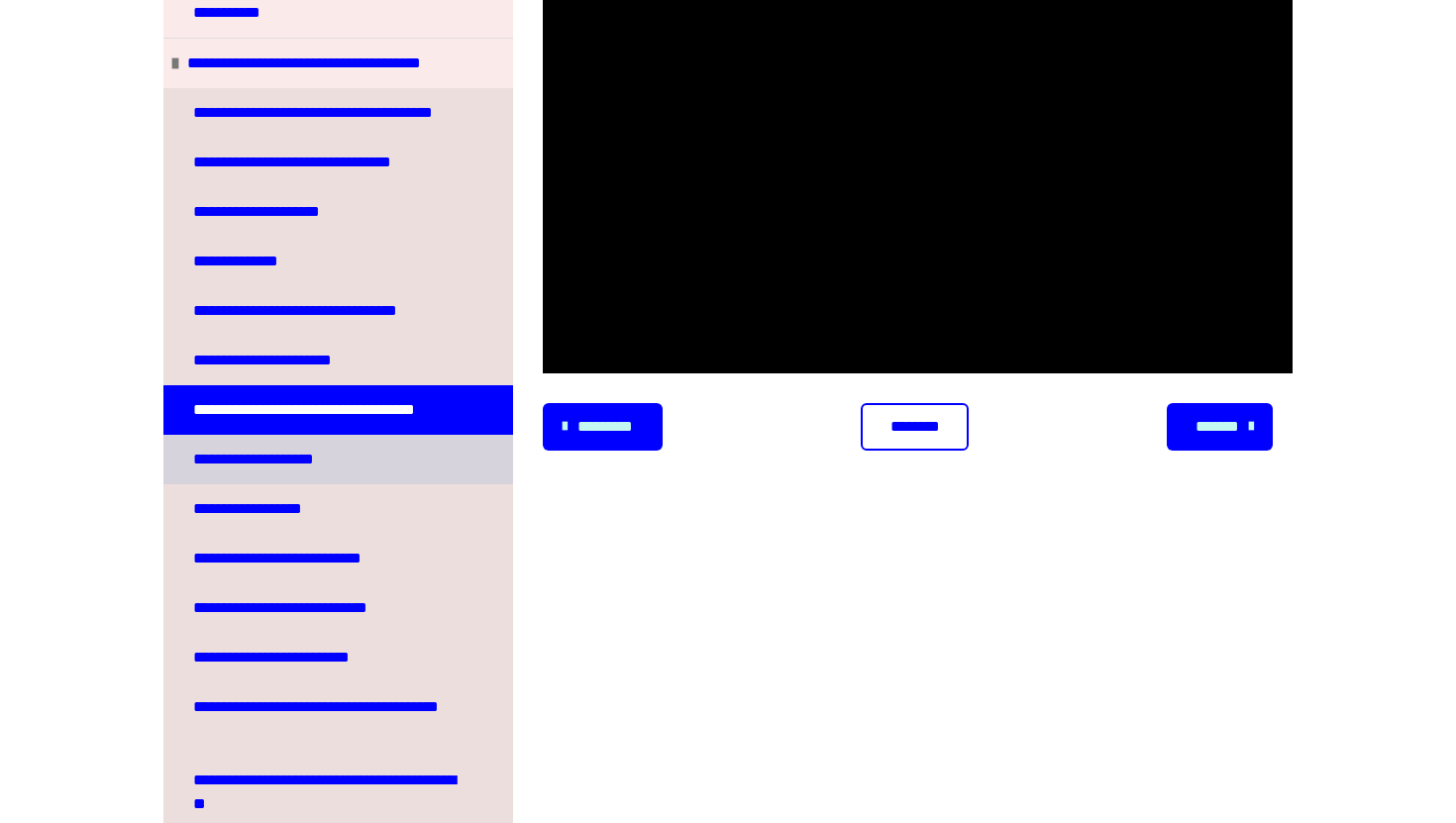 click on "**********" at bounding box center [256, 460] 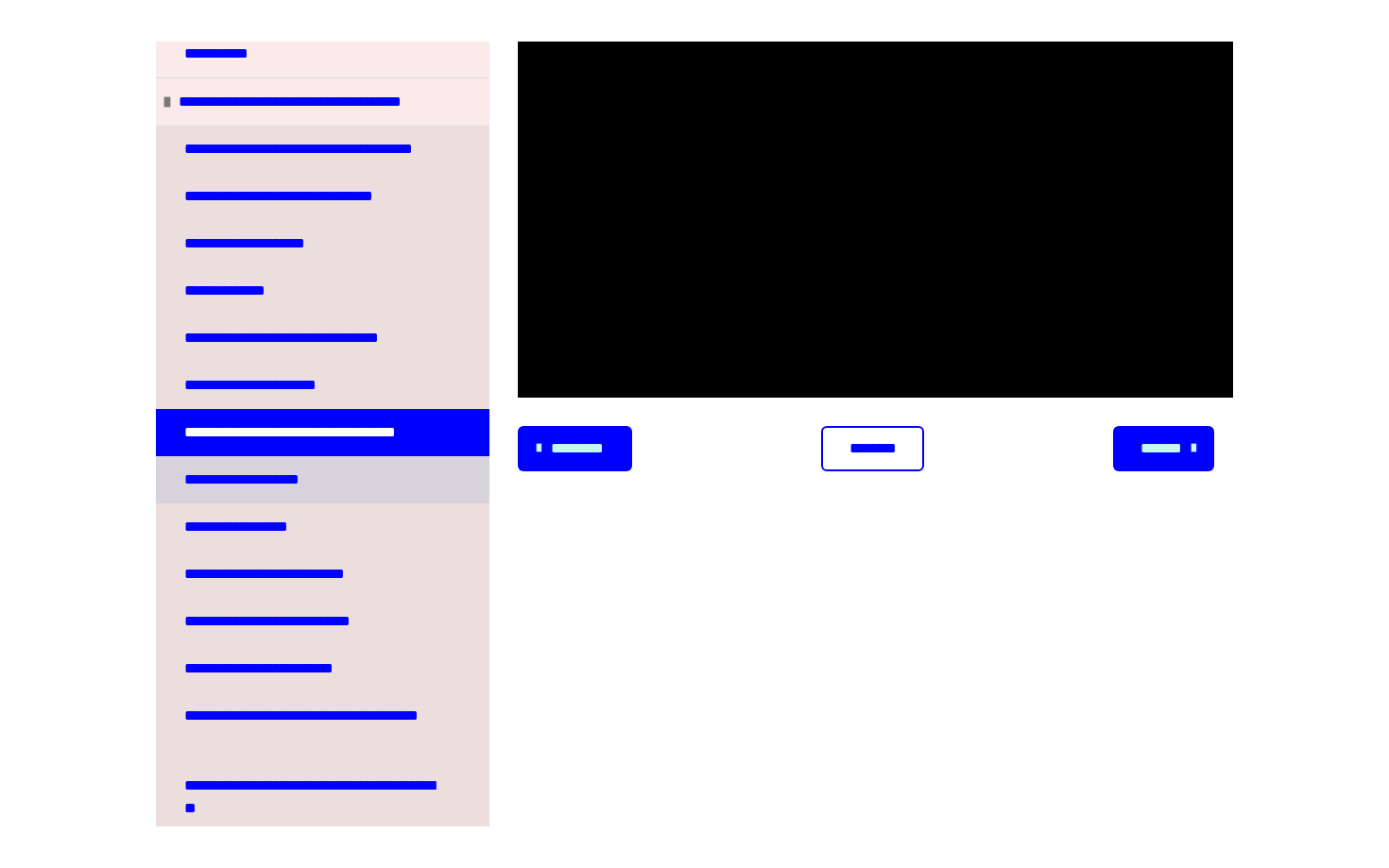 scroll, scrollTop: 213, scrollLeft: 0, axis: vertical 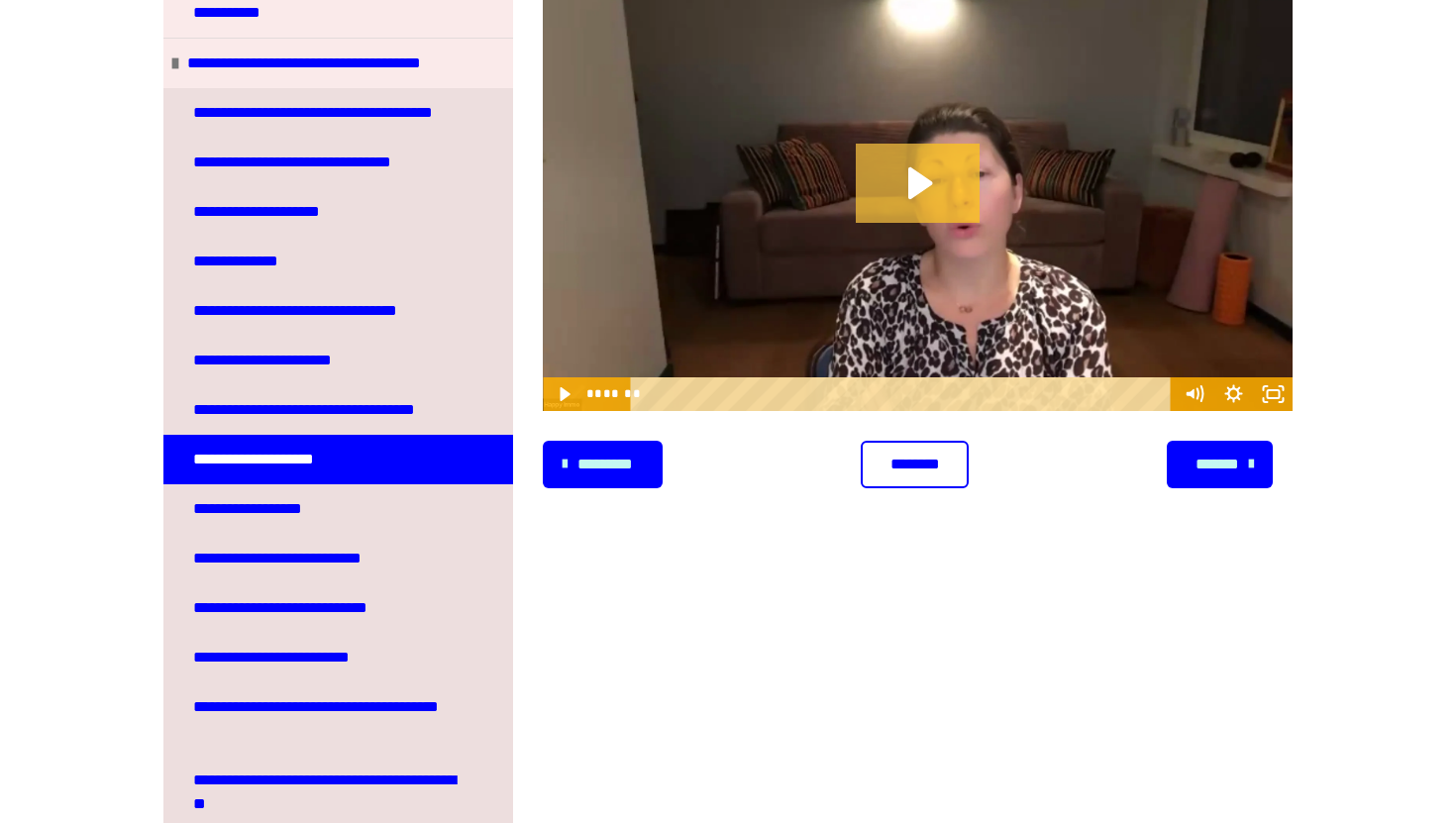 click 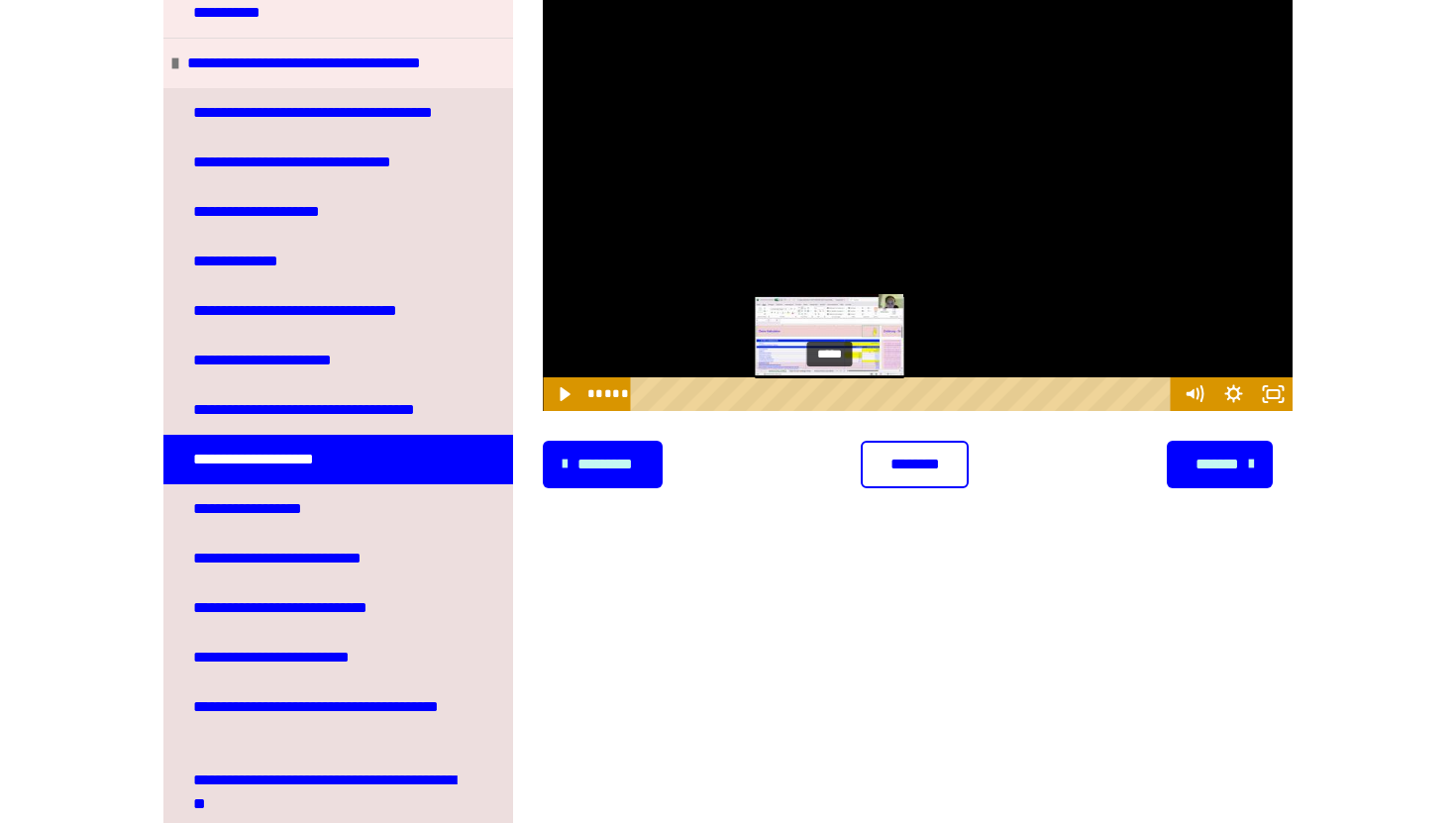 click on "*****" at bounding box center (903, 394) 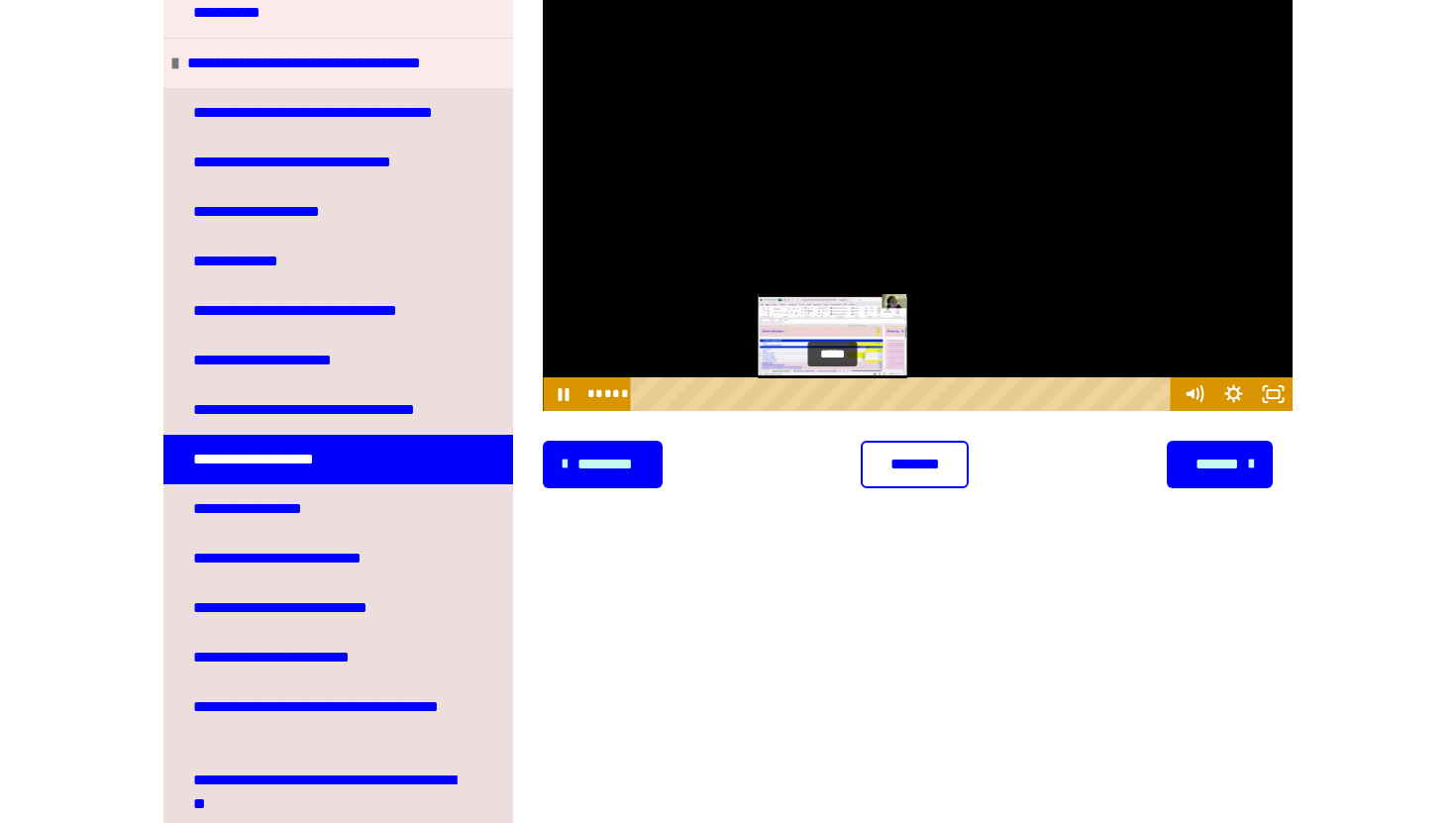 click at bounding box center (832, 394) 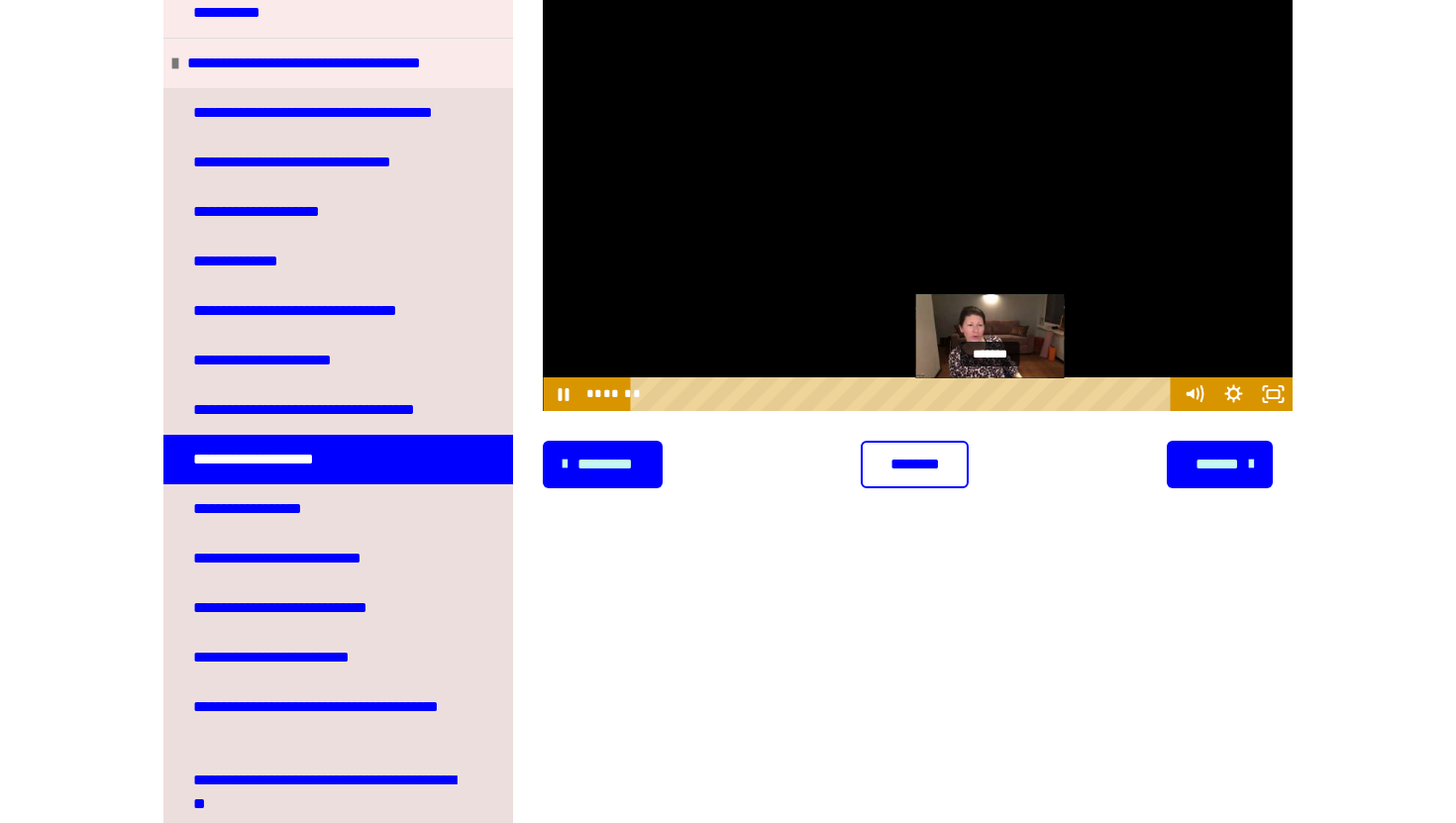 click on "*******" at bounding box center (903, 394) 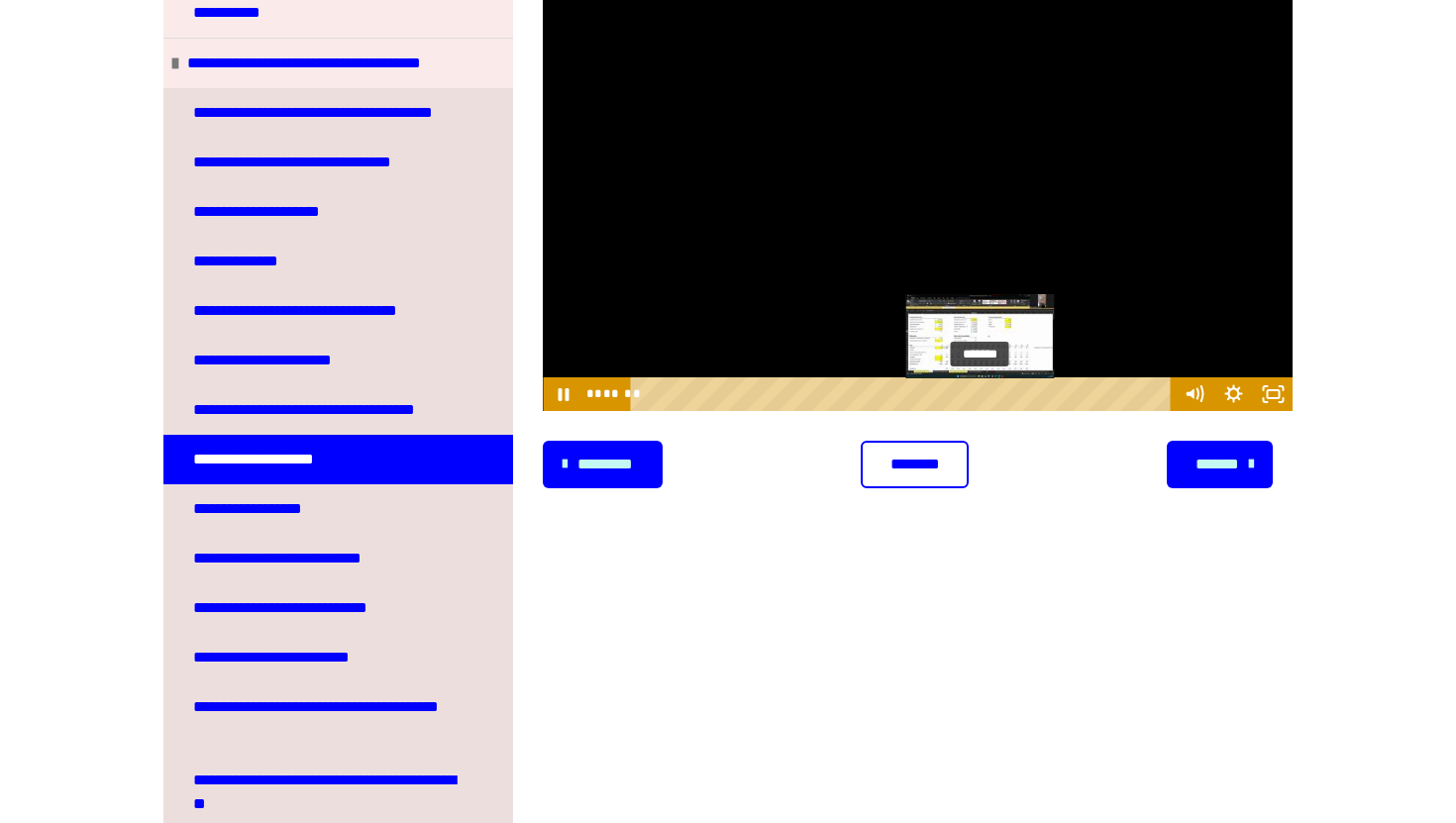 click on "*******" at bounding box center [903, 394] 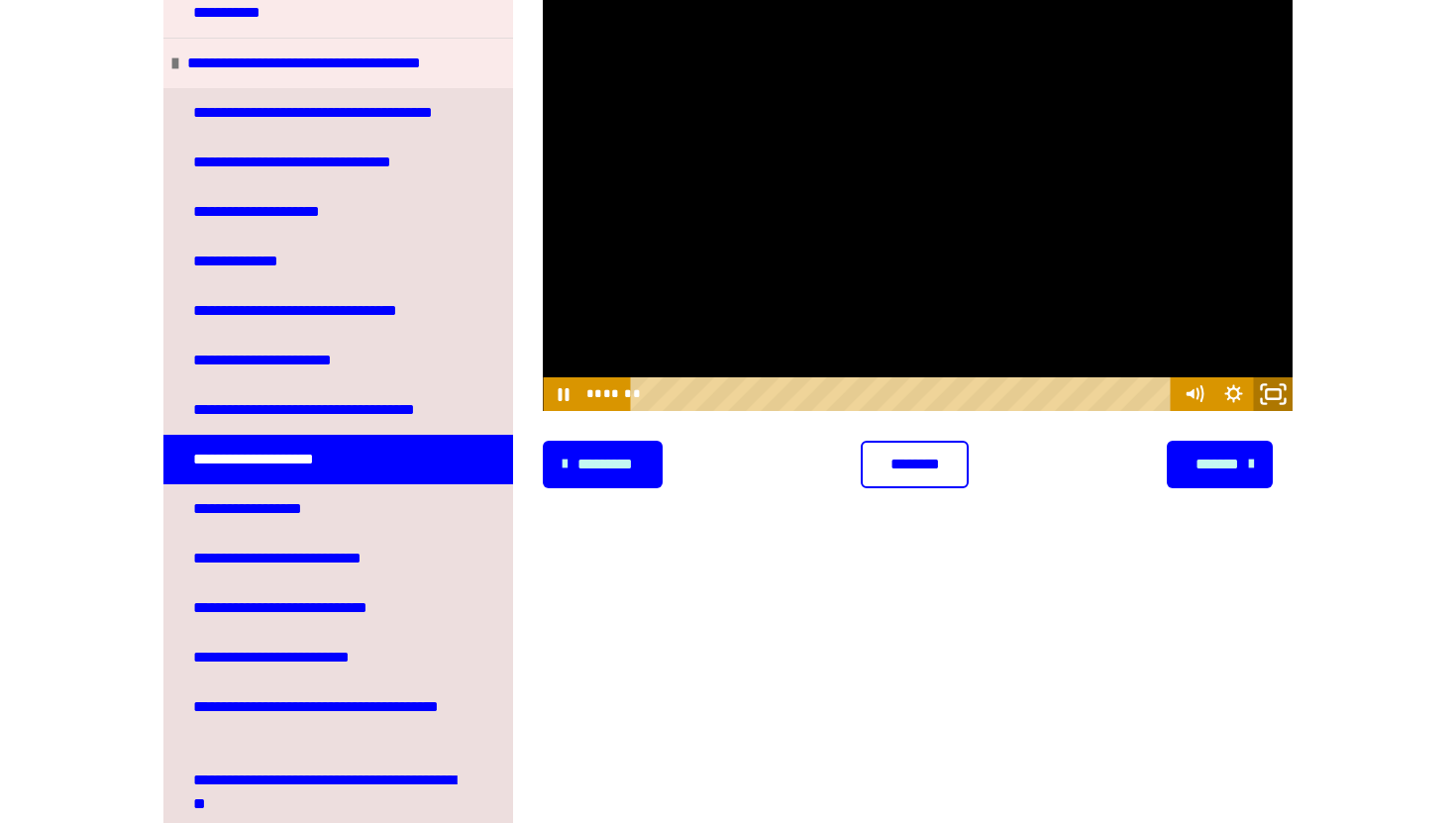 click 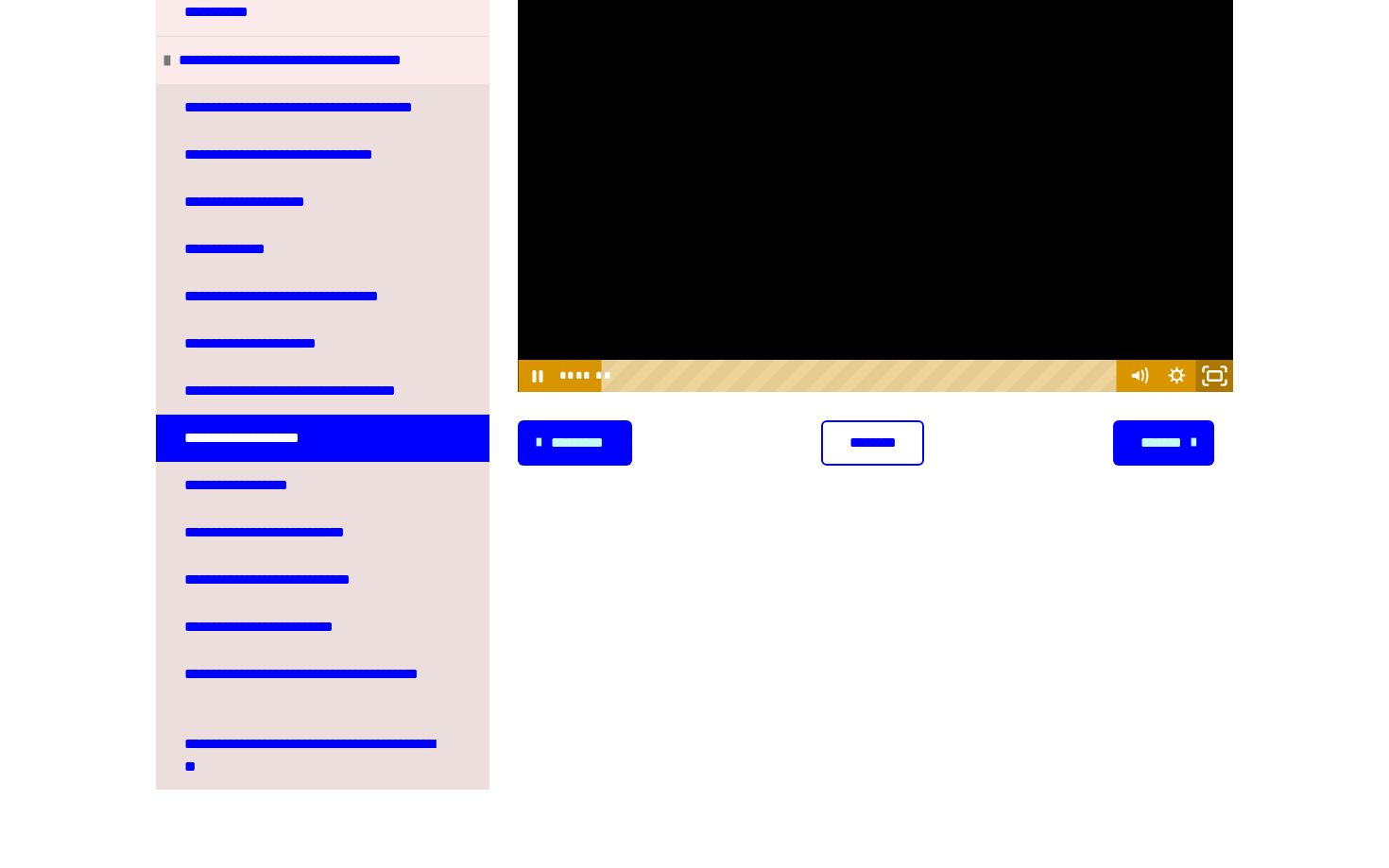 scroll, scrollTop: 1741, scrollLeft: 0, axis: vertical 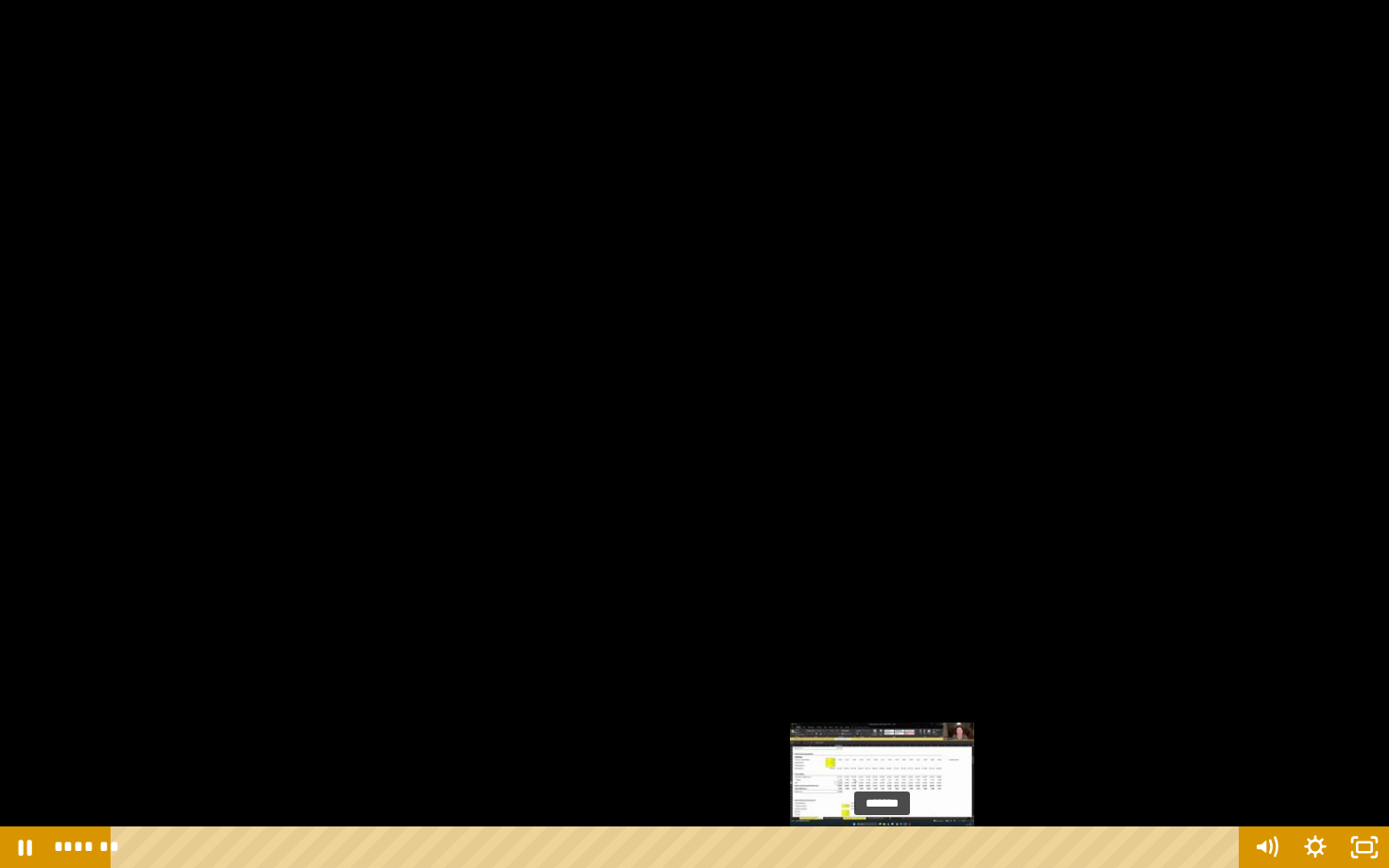 click on "*******" at bounding box center (678, 847) 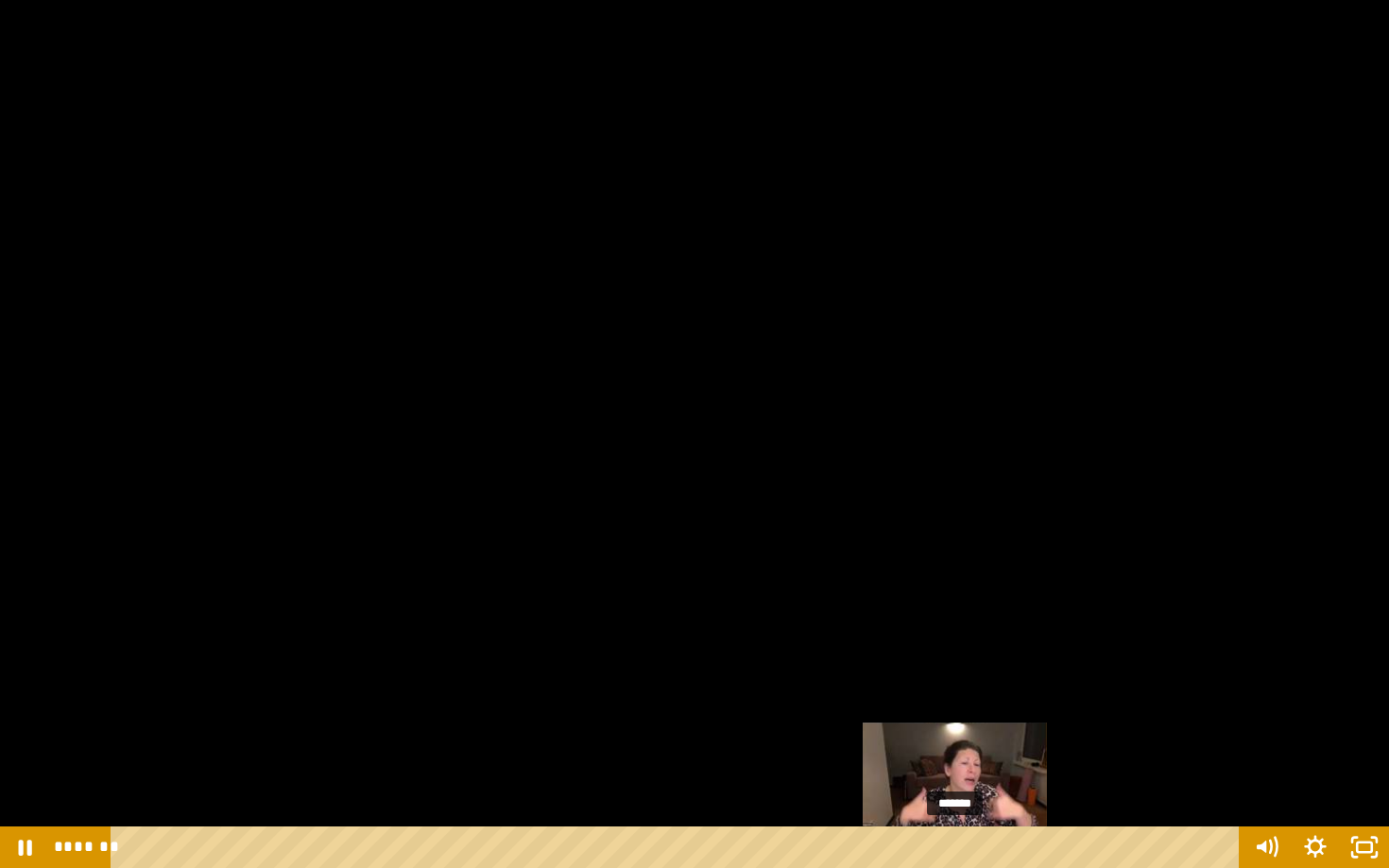 click on "*******" at bounding box center (678, 847) 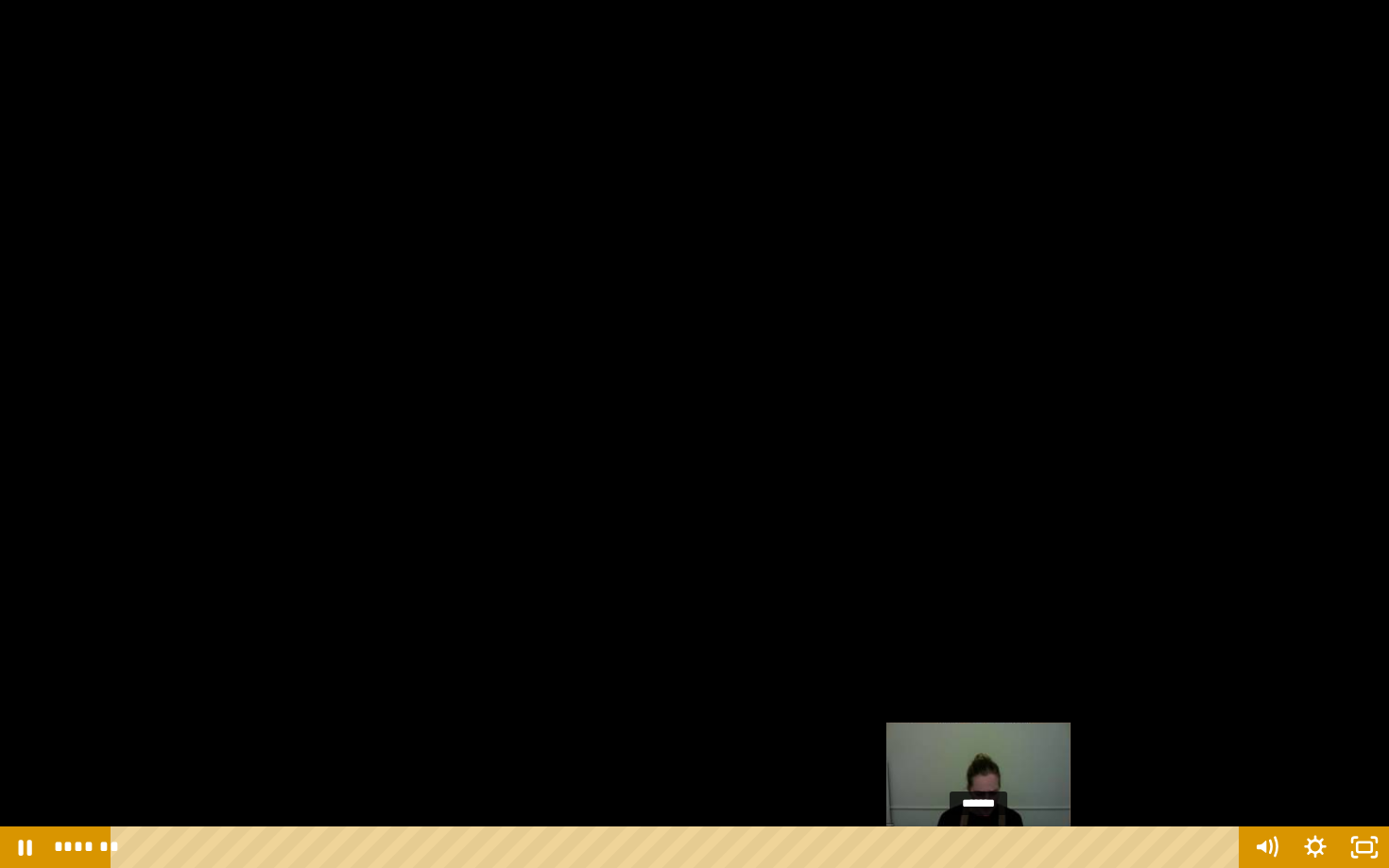 click on "*******" at bounding box center [678, 847] 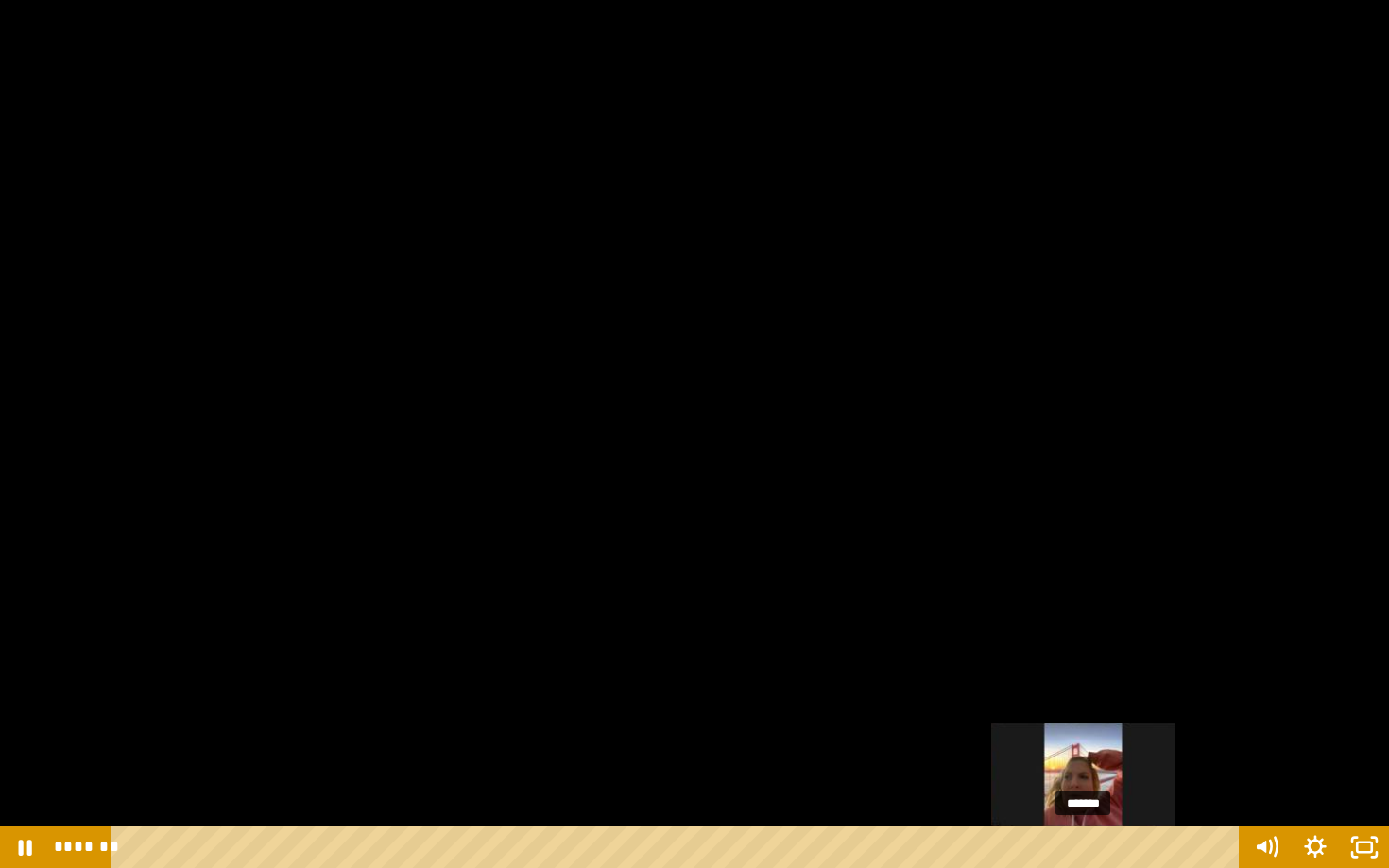 click on "*******" at bounding box center (678, 847) 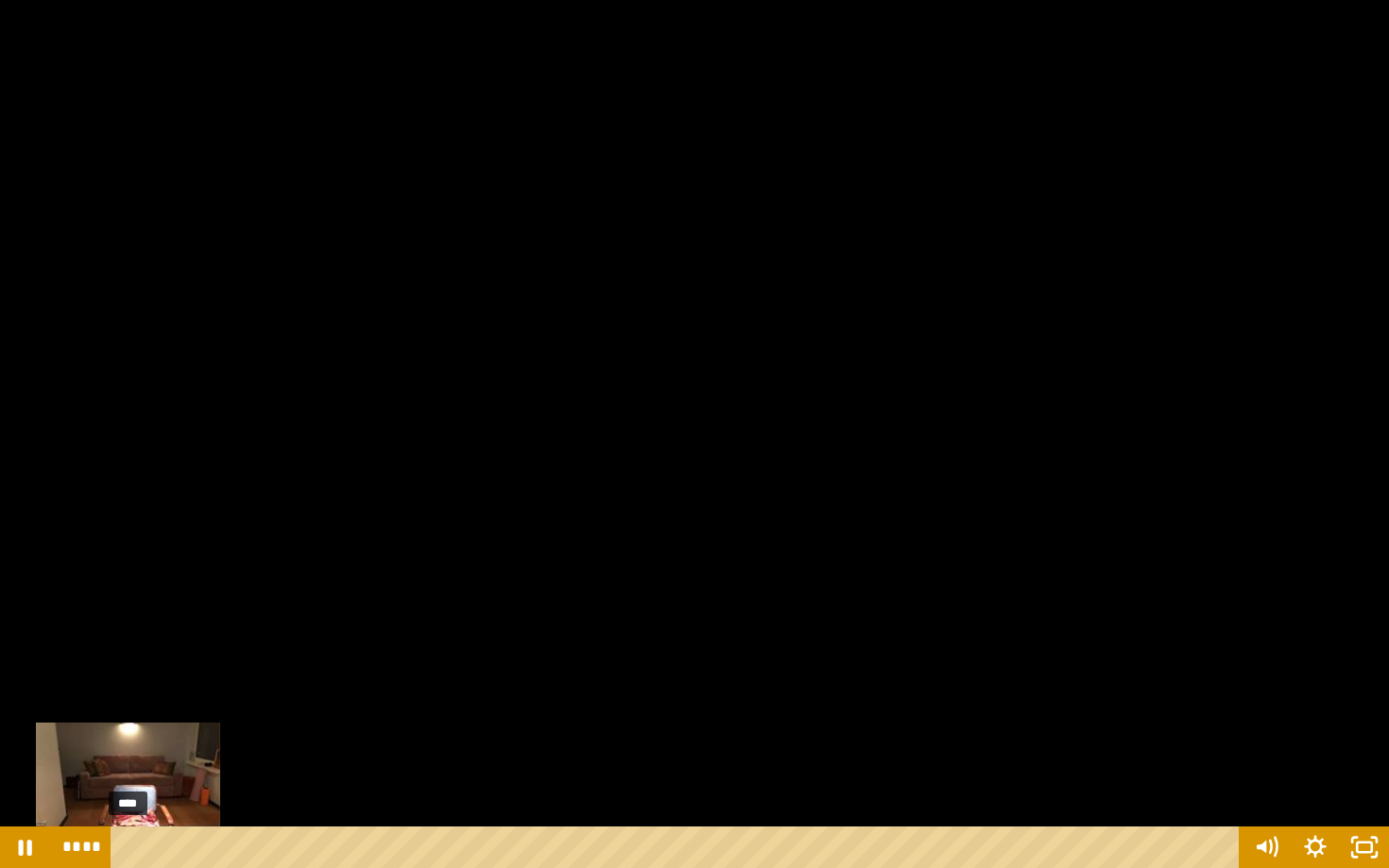 click on "****" at bounding box center [678, 847] 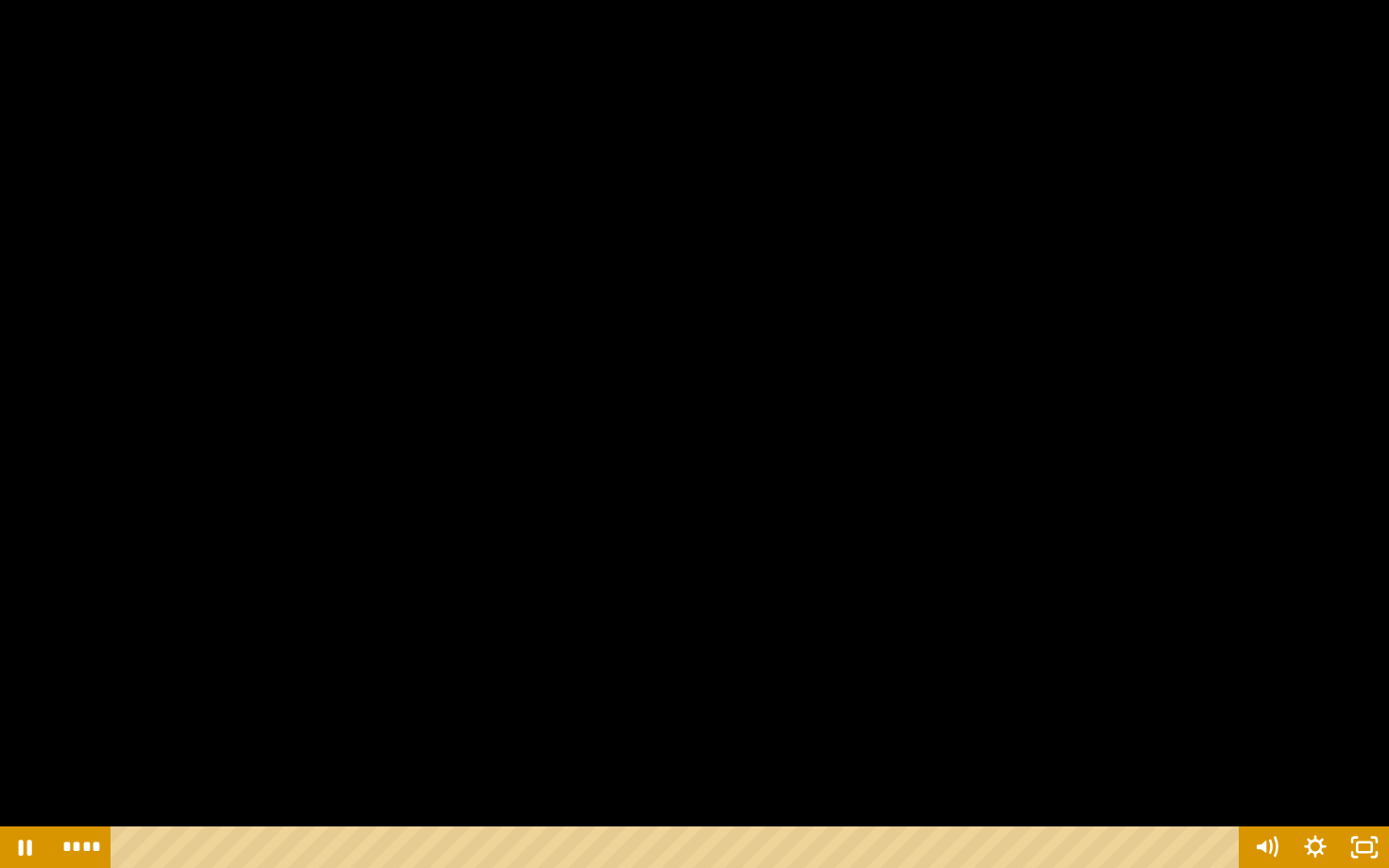 click at bounding box center (694, 434) 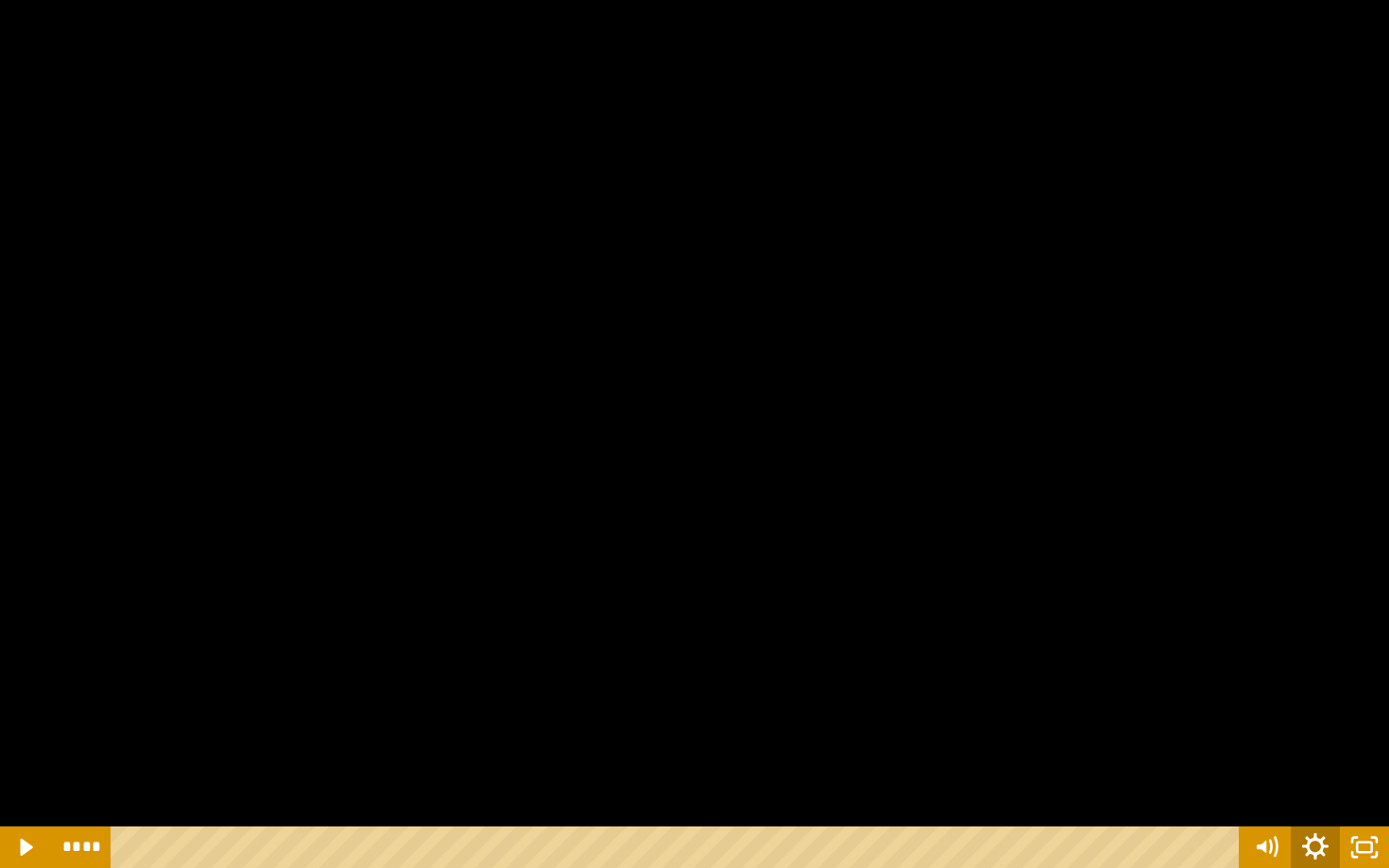 click 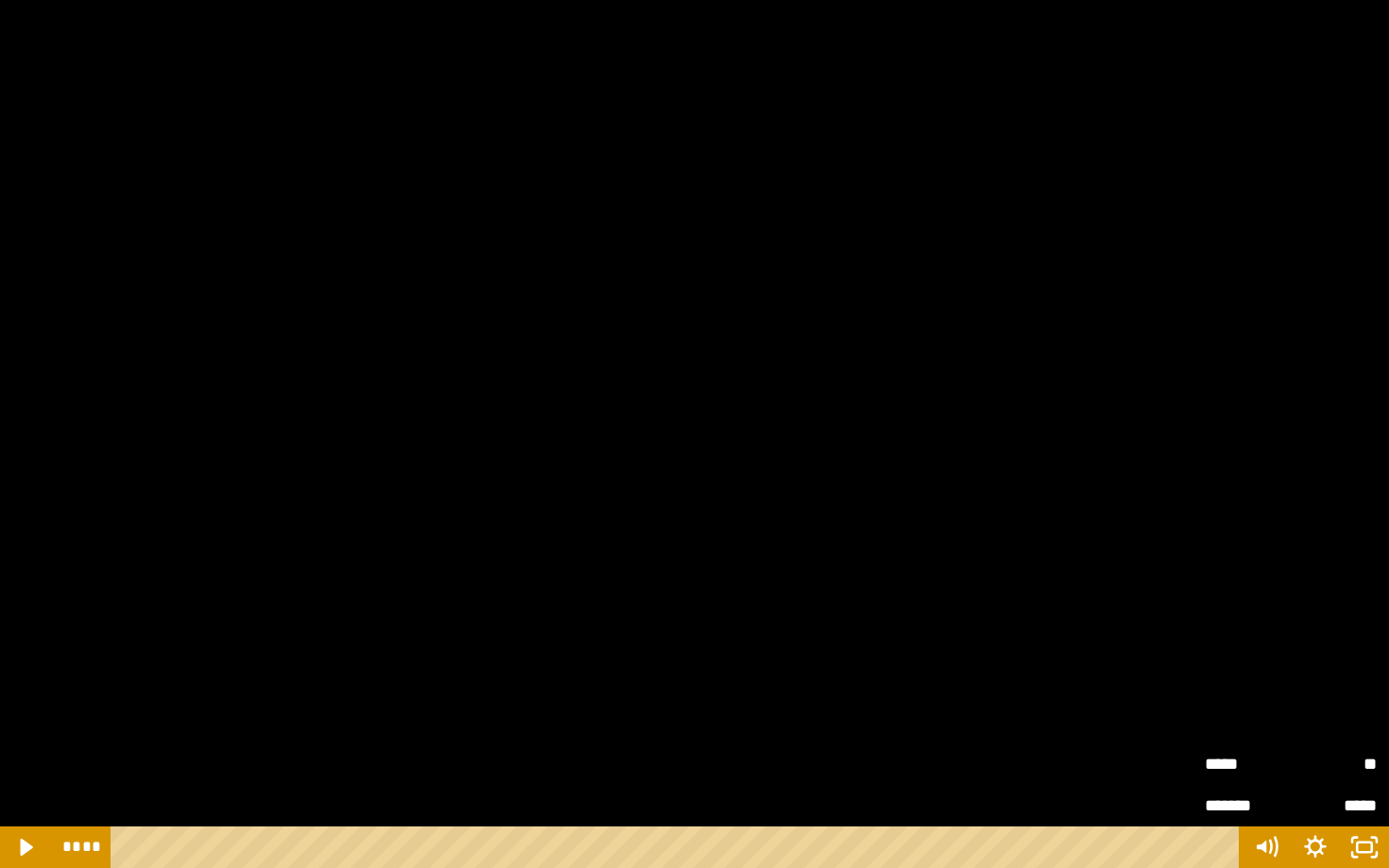 click on "**" at bounding box center [1333, 764] 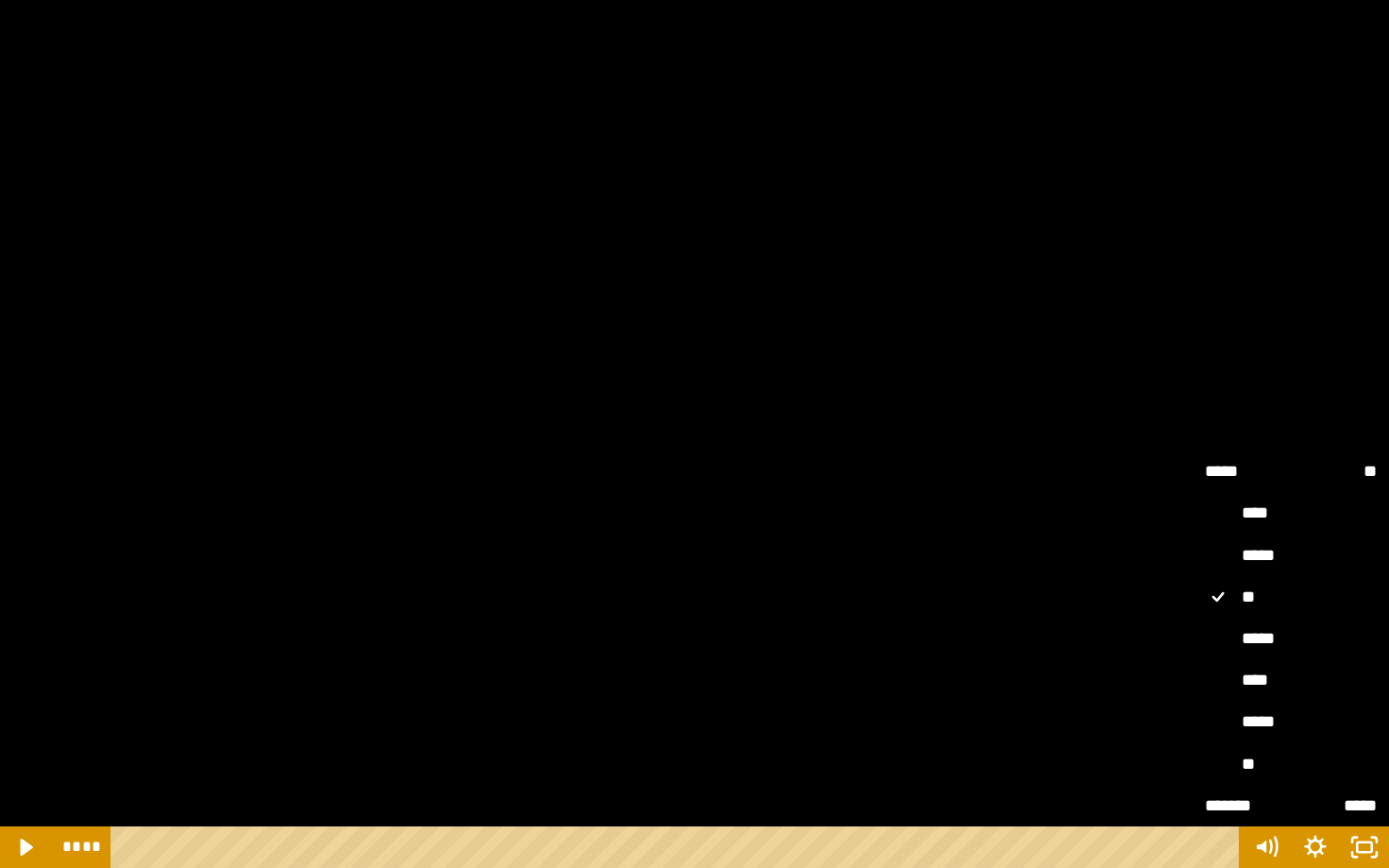 click on "****" at bounding box center (1291, 681) 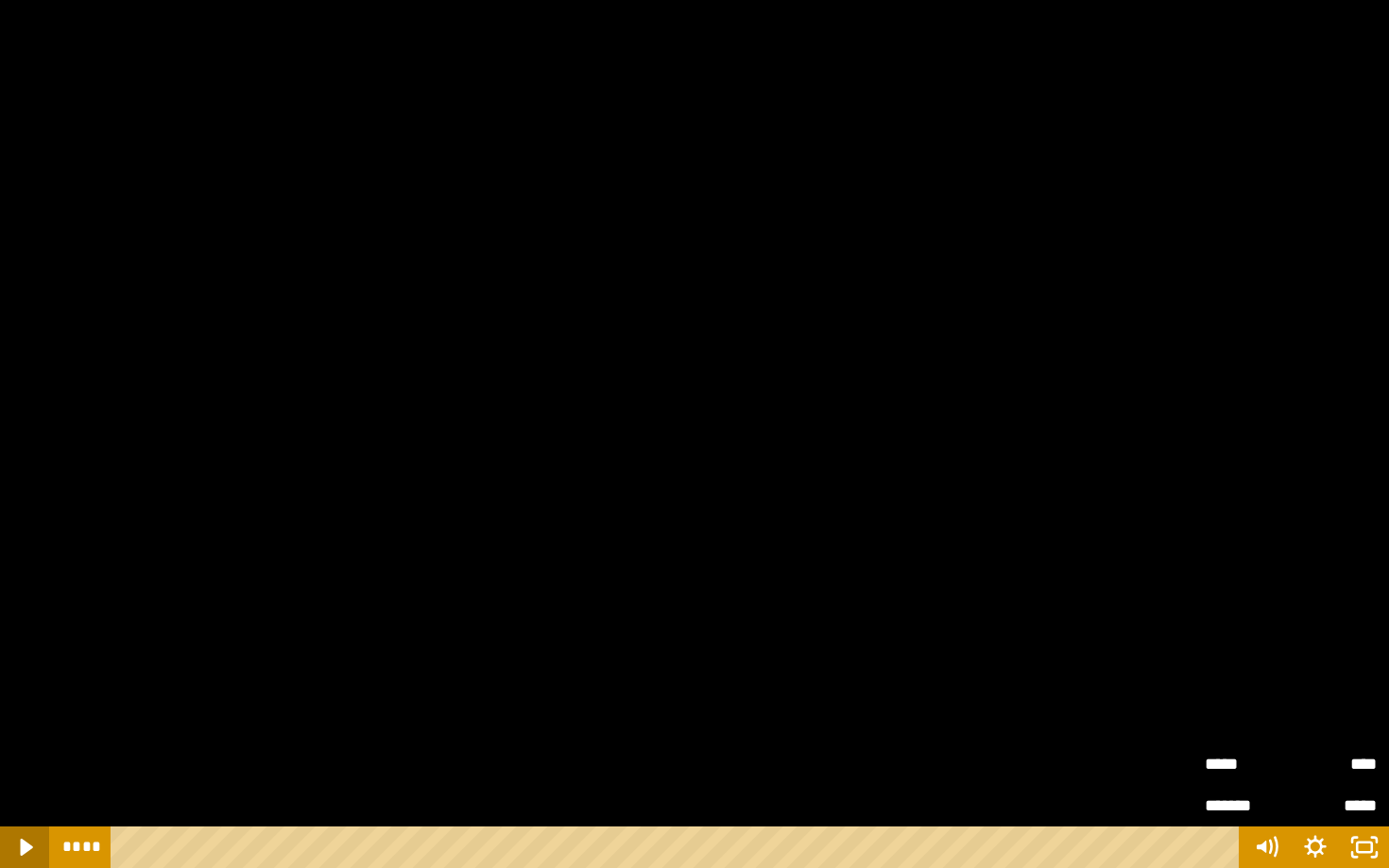 click 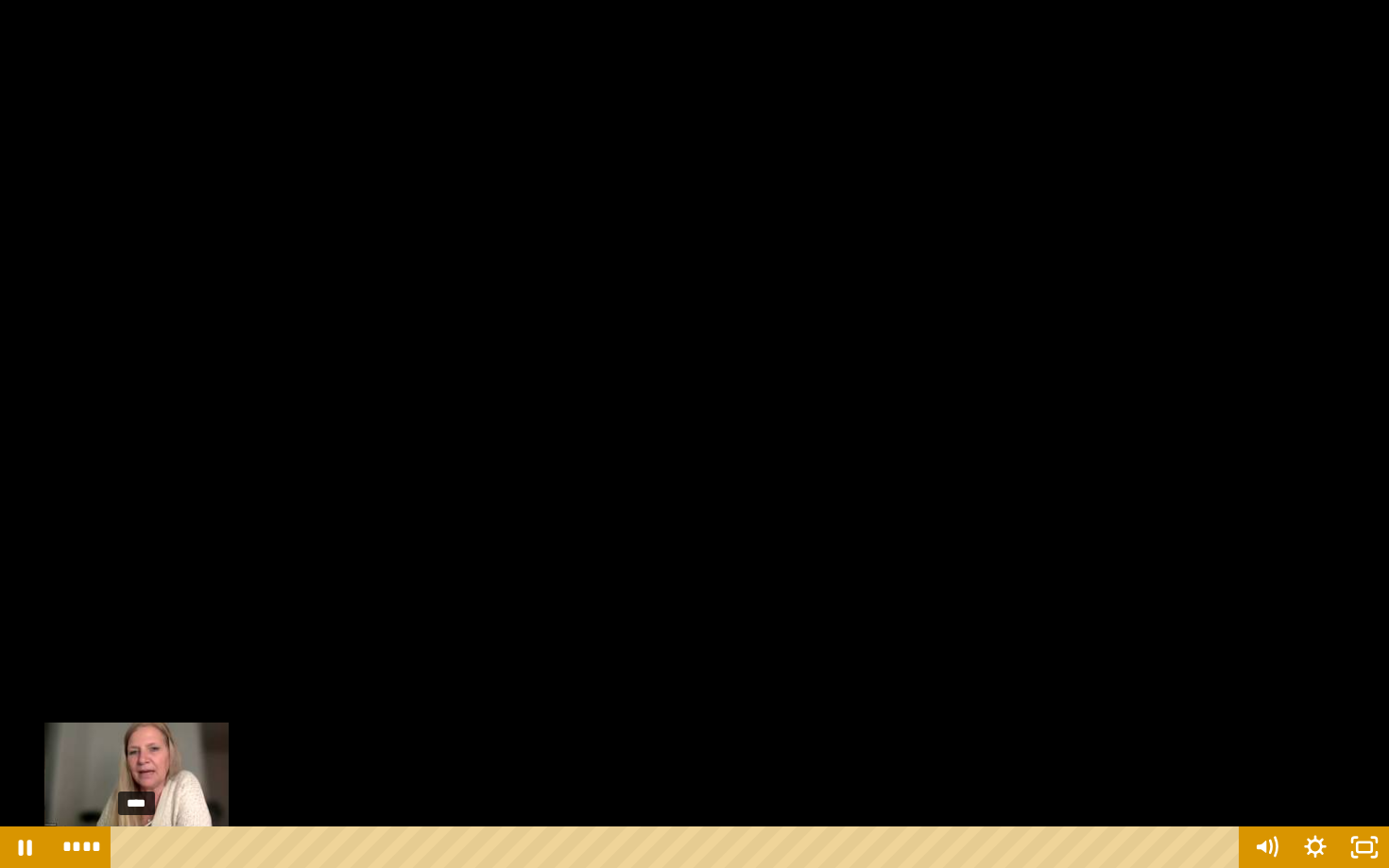 click on "****" at bounding box center (678, 847) 